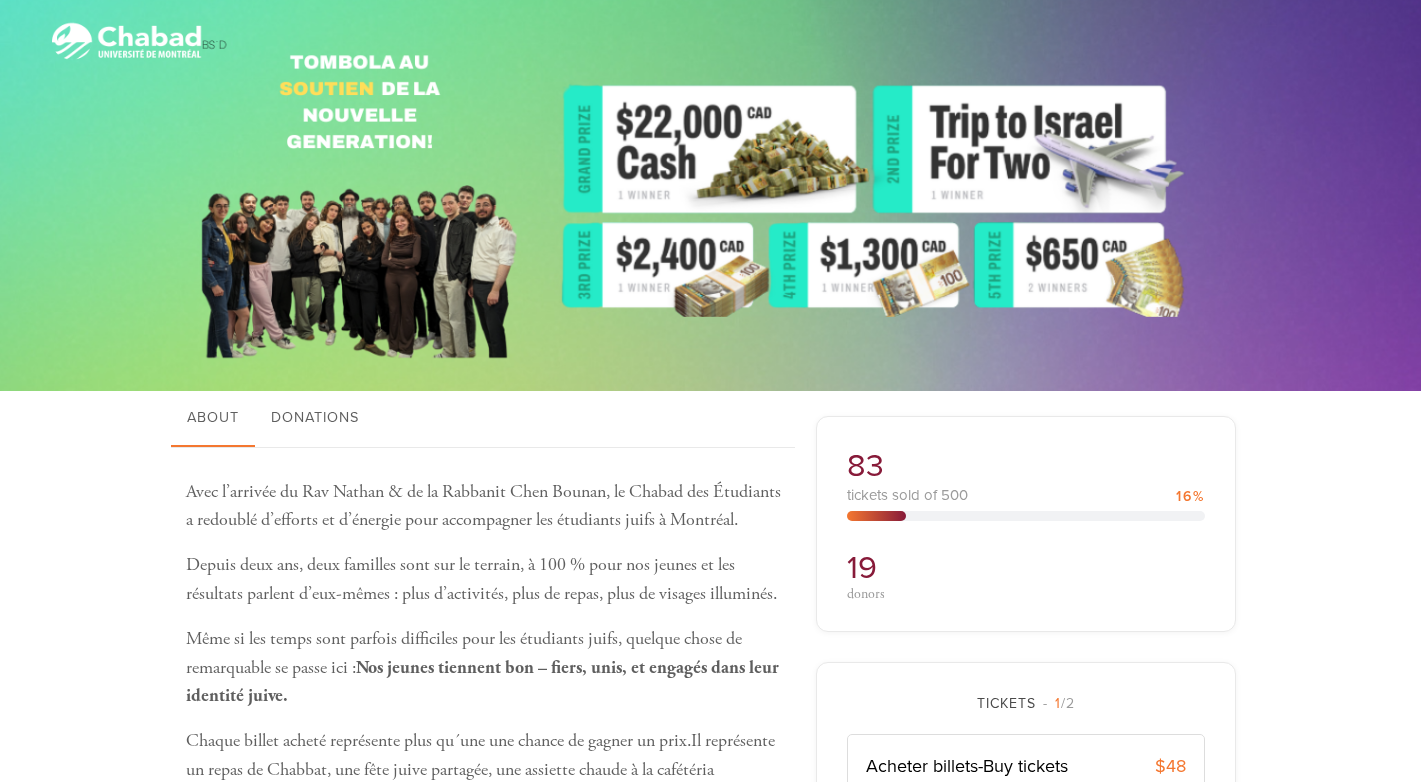 scroll, scrollTop: 762, scrollLeft: 0, axis: vertical 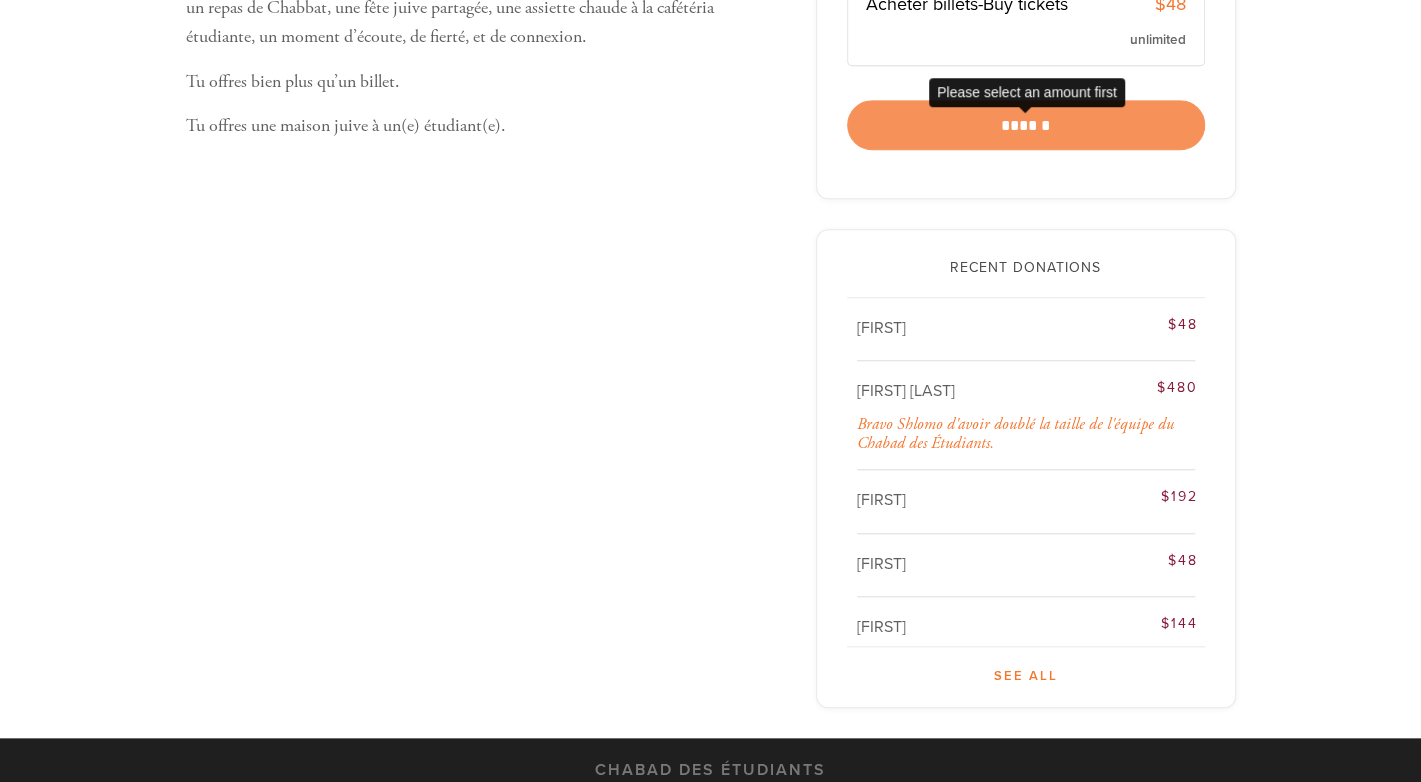 click on "******" at bounding box center (1026, 125) 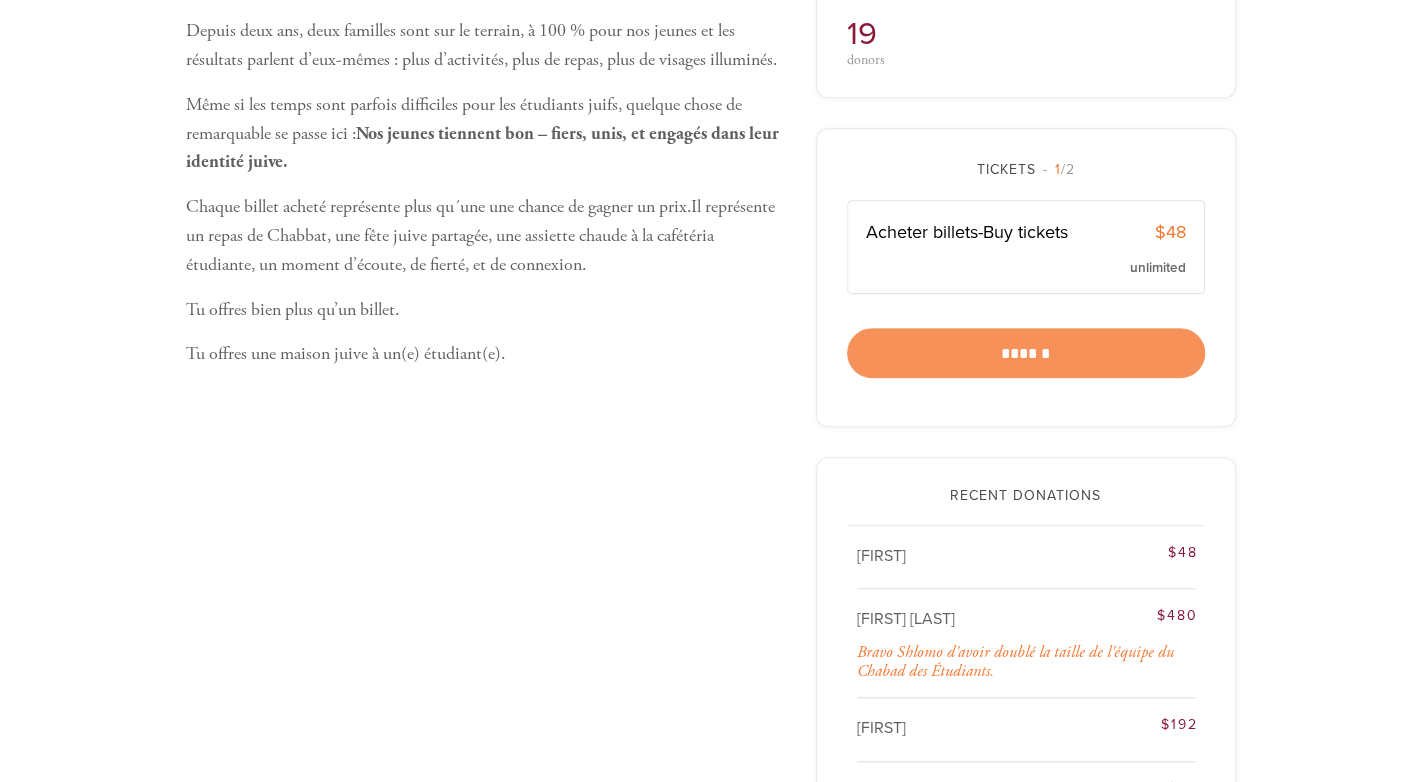 scroll, scrollTop: 481, scrollLeft: 0, axis: vertical 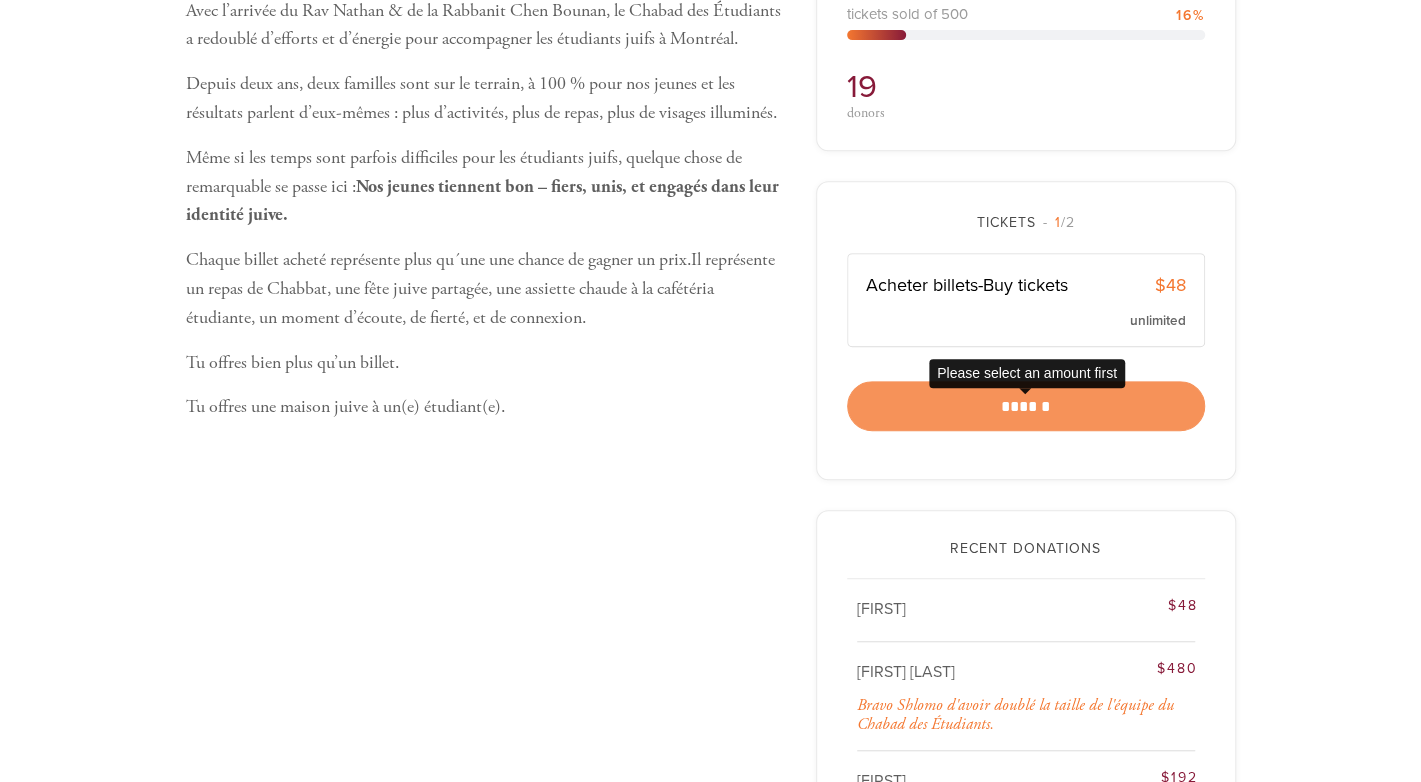 click on "******" at bounding box center [1026, 406] 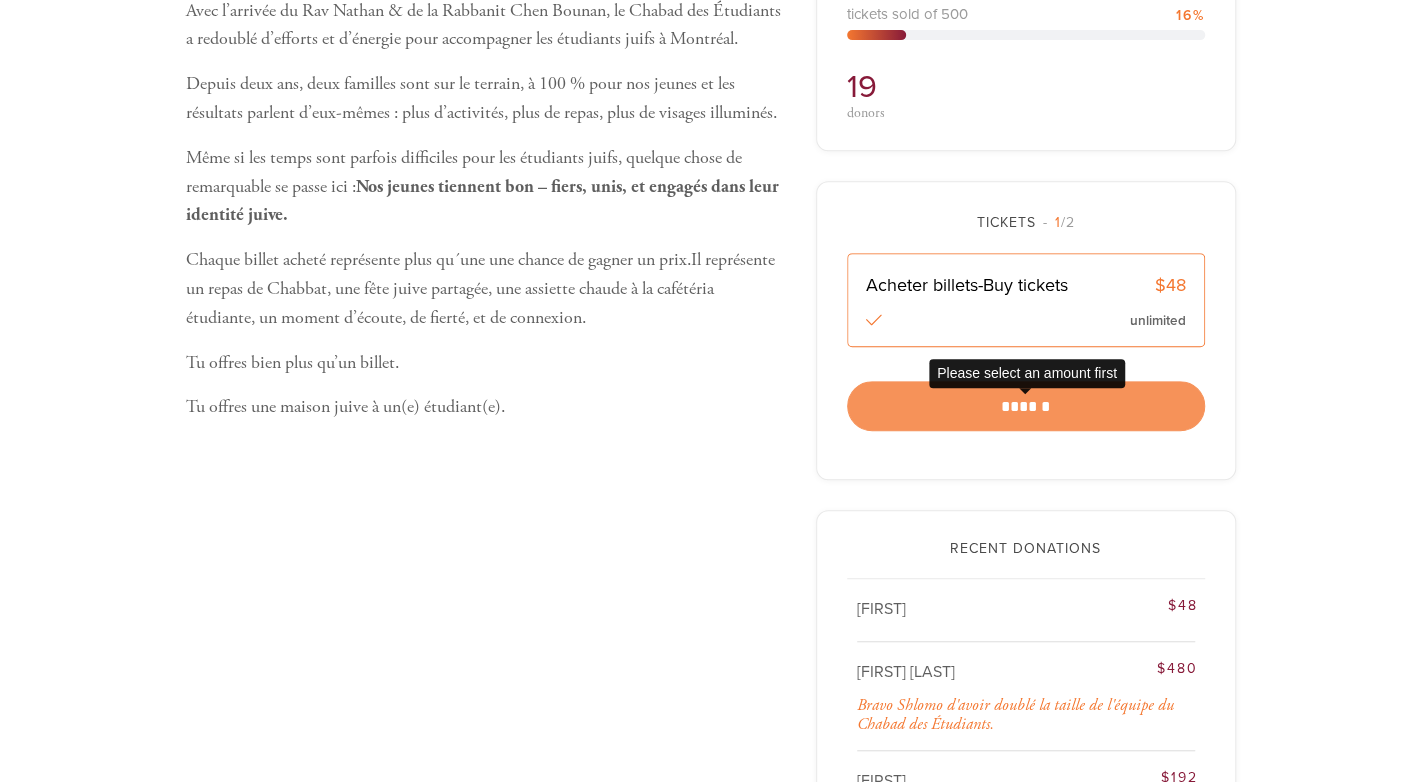 drag, startPoint x: 1042, startPoint y: 402, endPoint x: 1042, endPoint y: 266, distance: 136 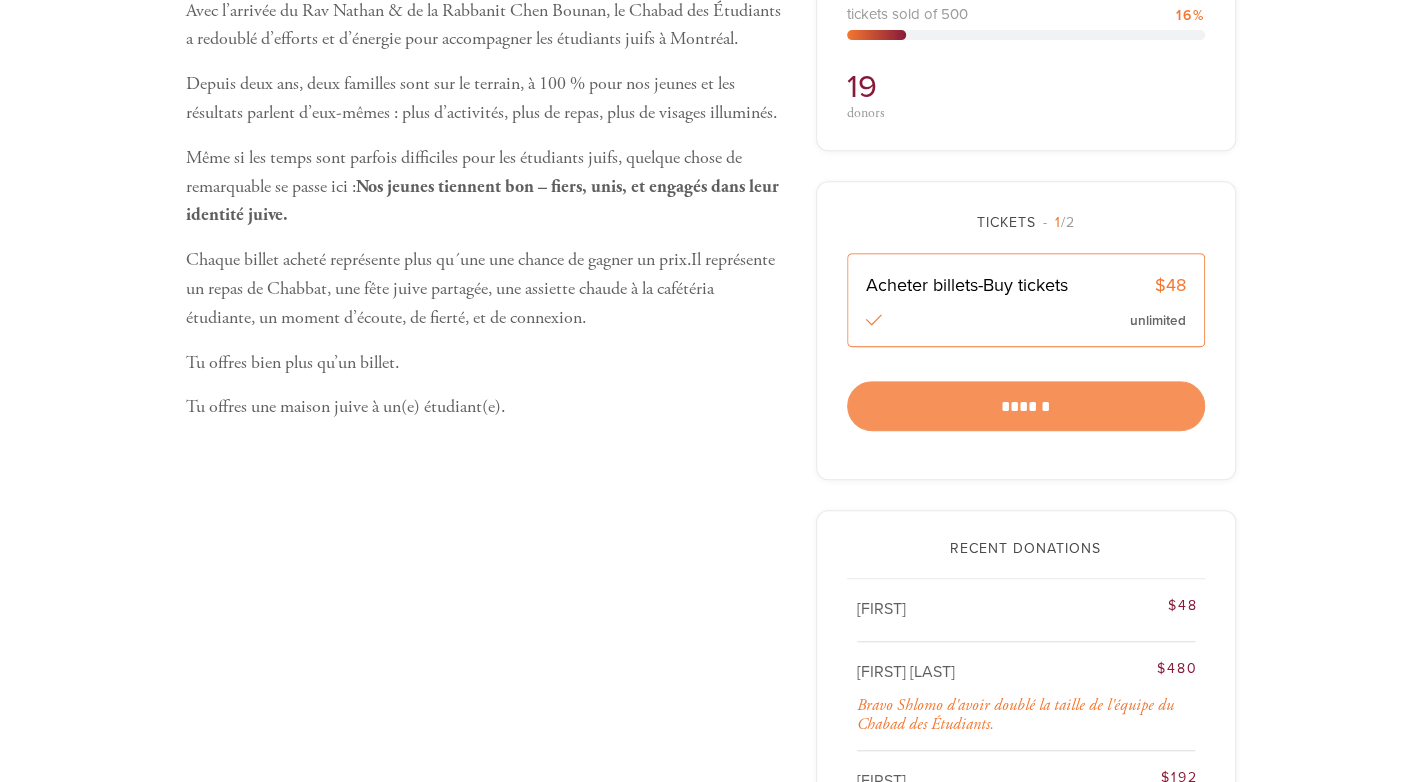click on "$" at bounding box center [1160, 285] 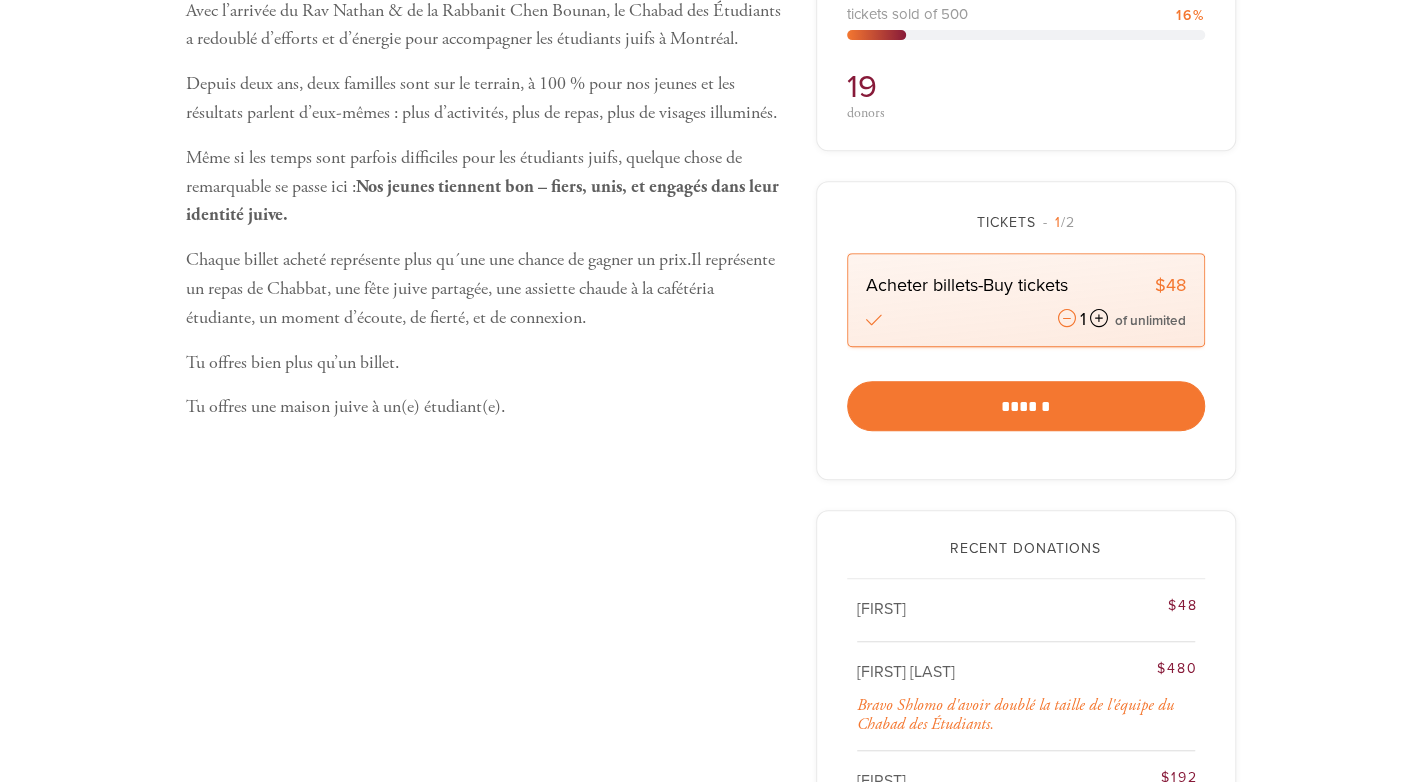 click at bounding box center [1098, 319] 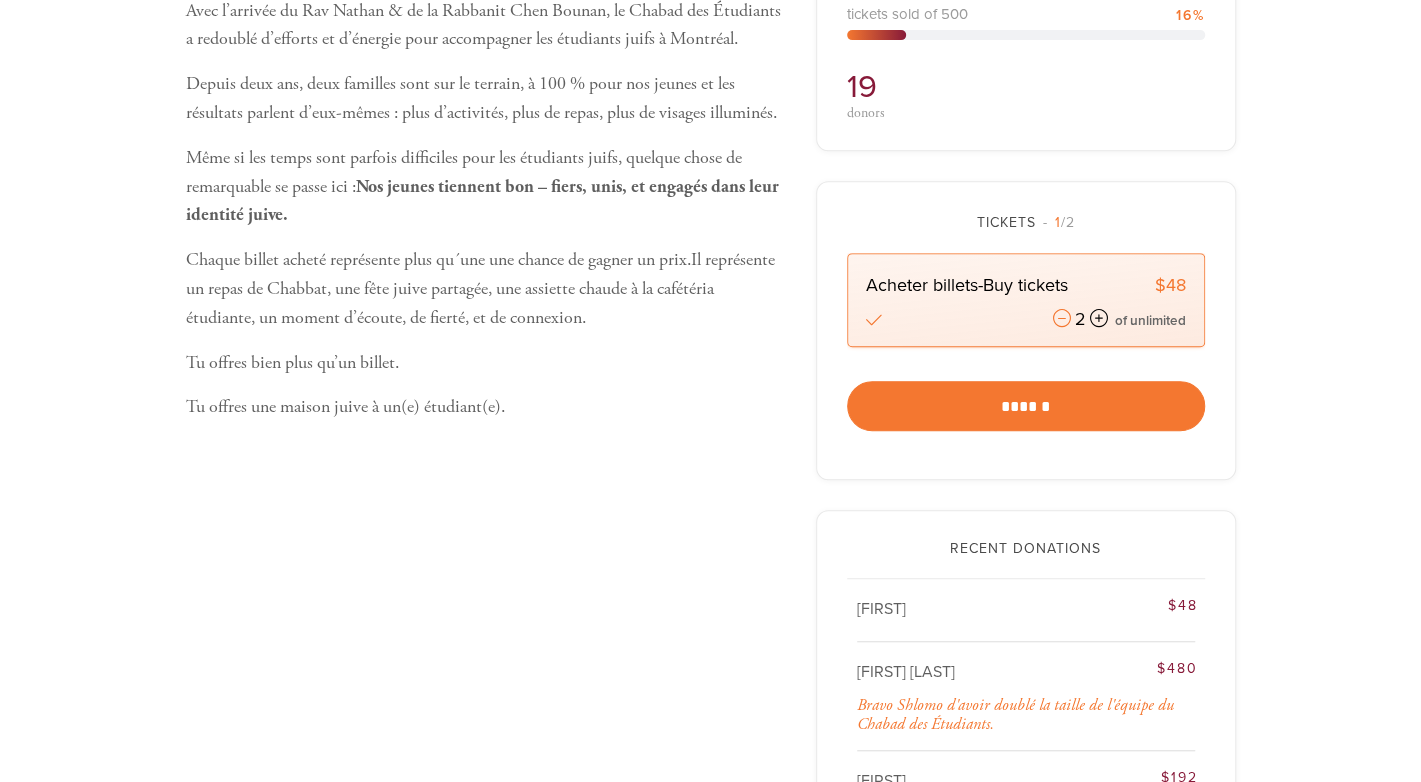 click at bounding box center (1098, 319) 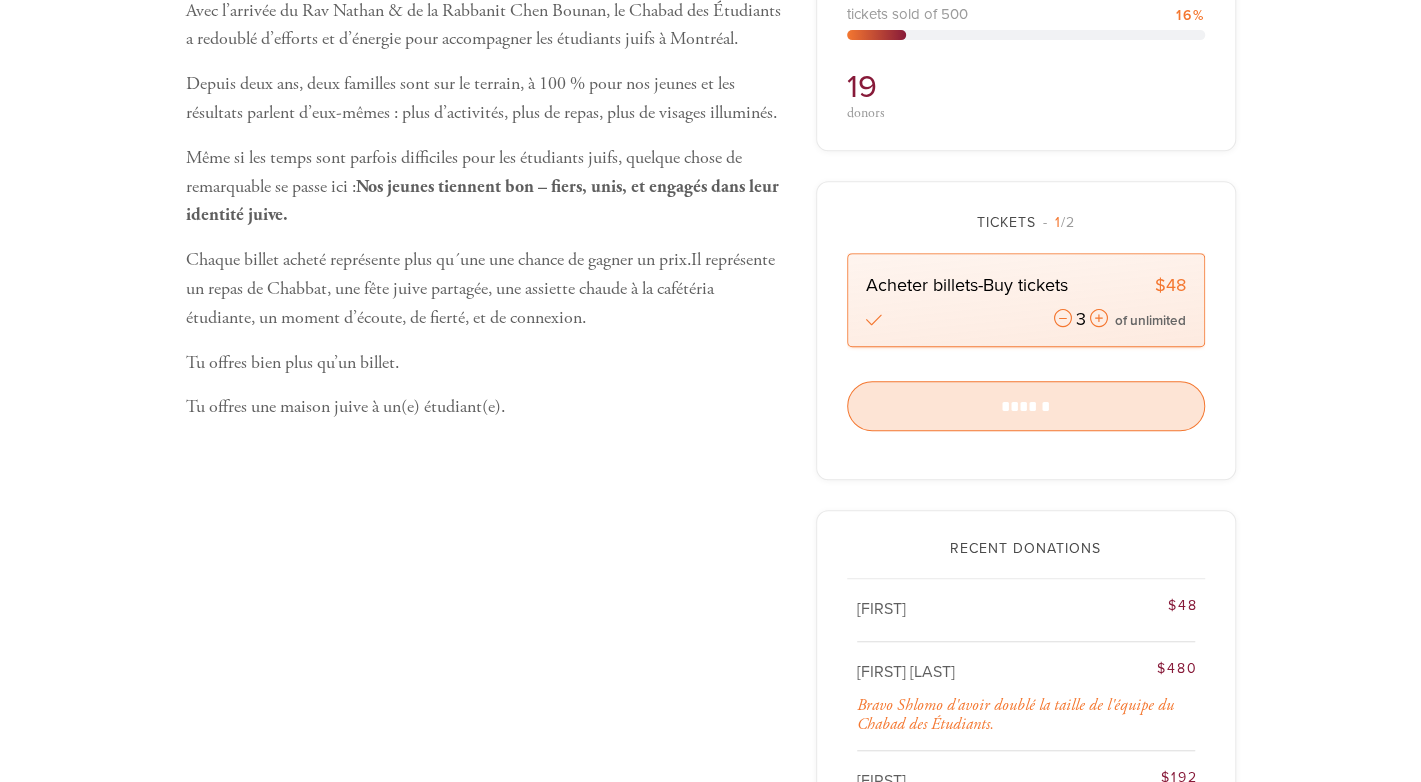 click on "******" at bounding box center (1026, 406) 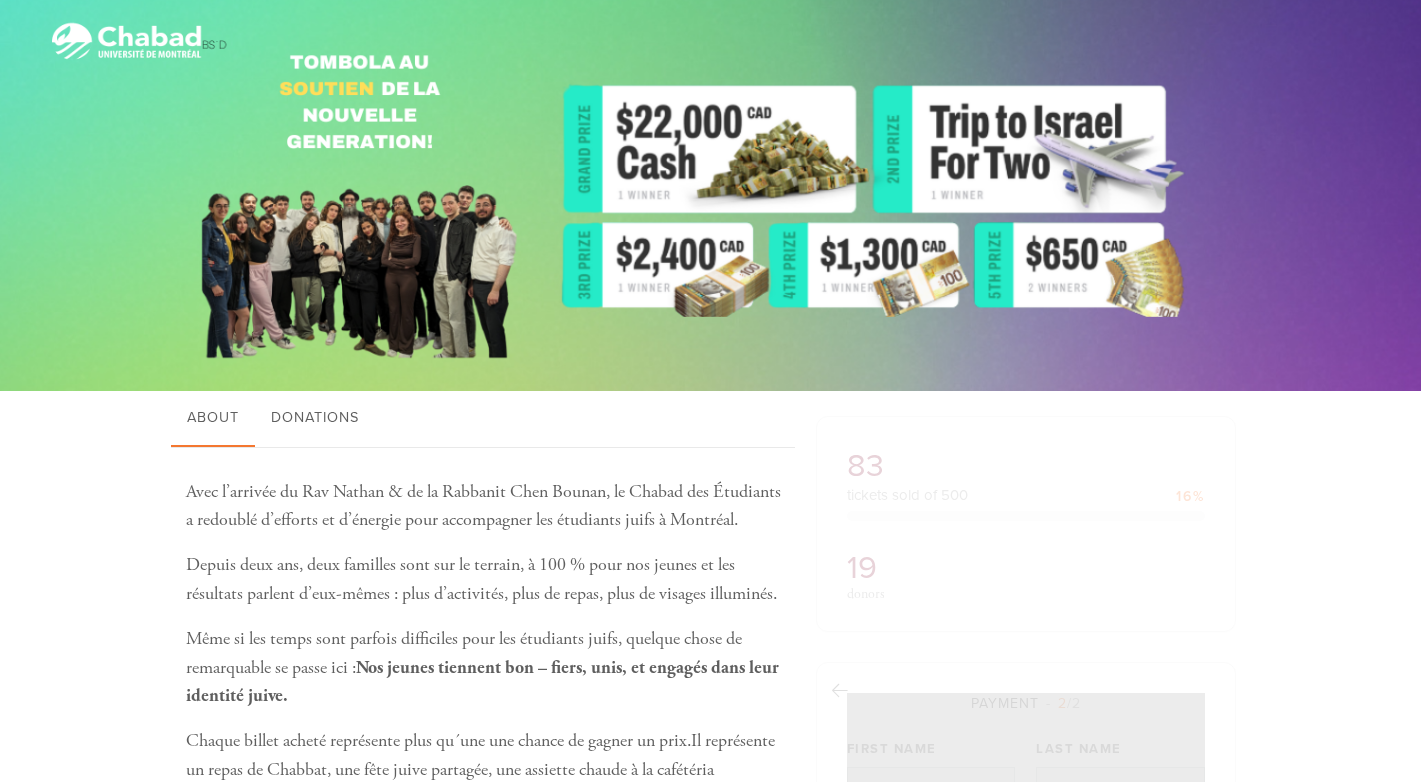 scroll, scrollTop: 0, scrollLeft: 0, axis: both 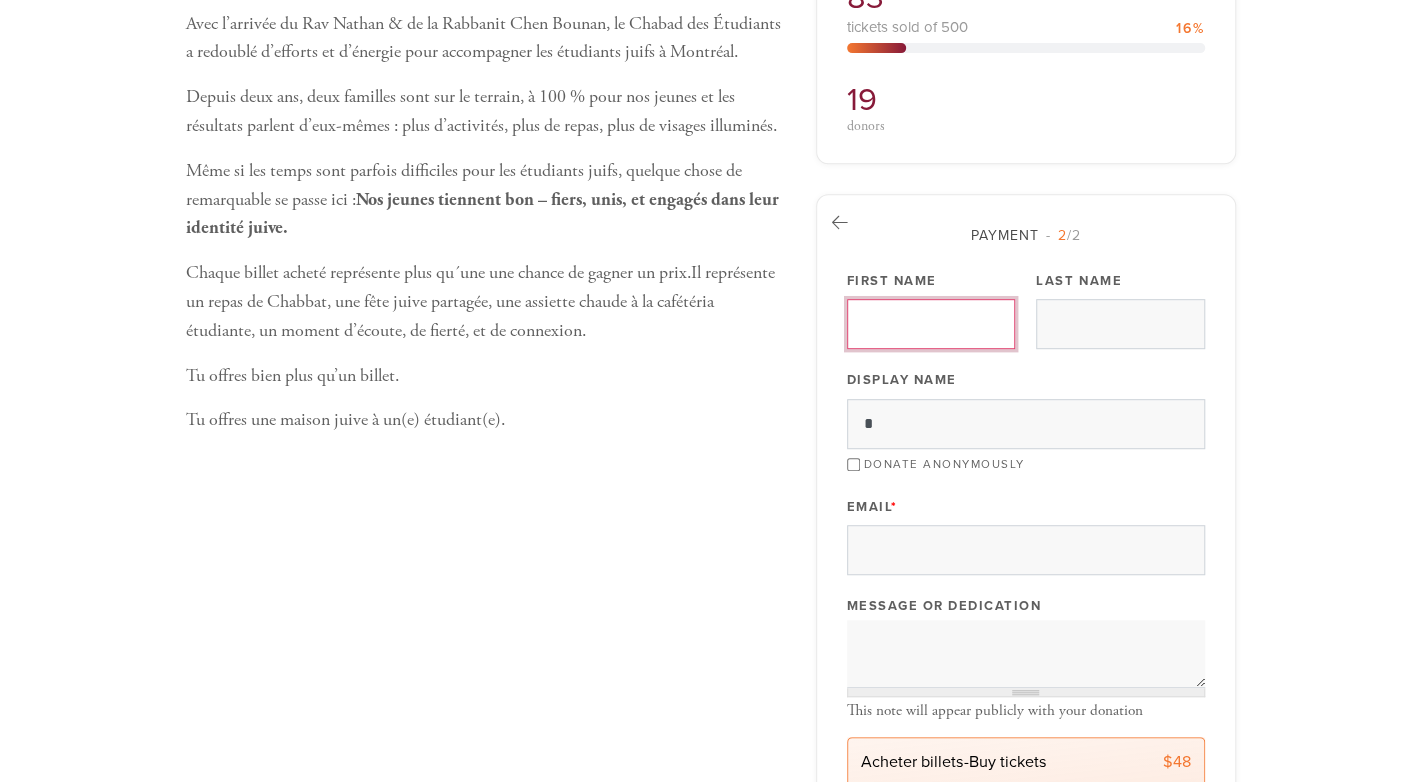 click on "First Name" at bounding box center [931, 324] 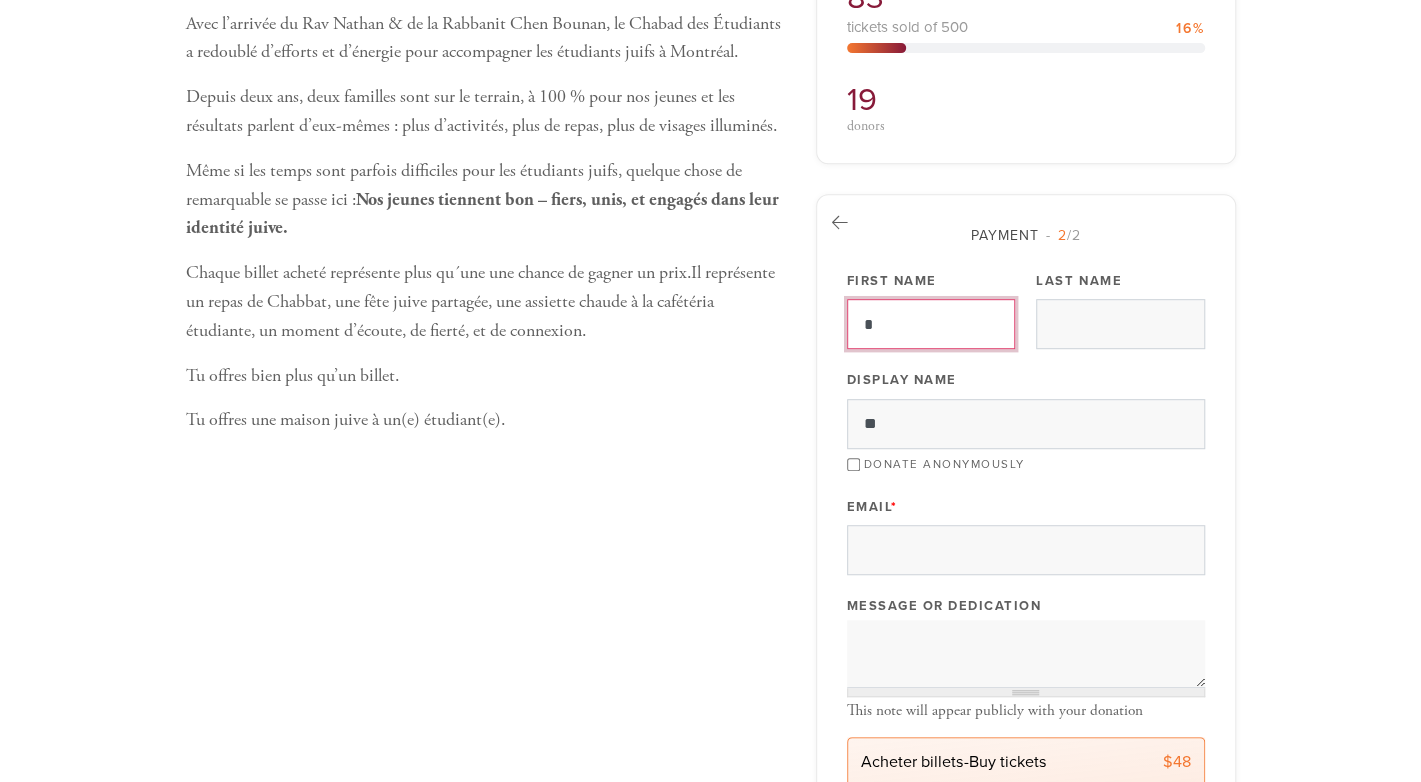 click on "*" at bounding box center [931, 324] 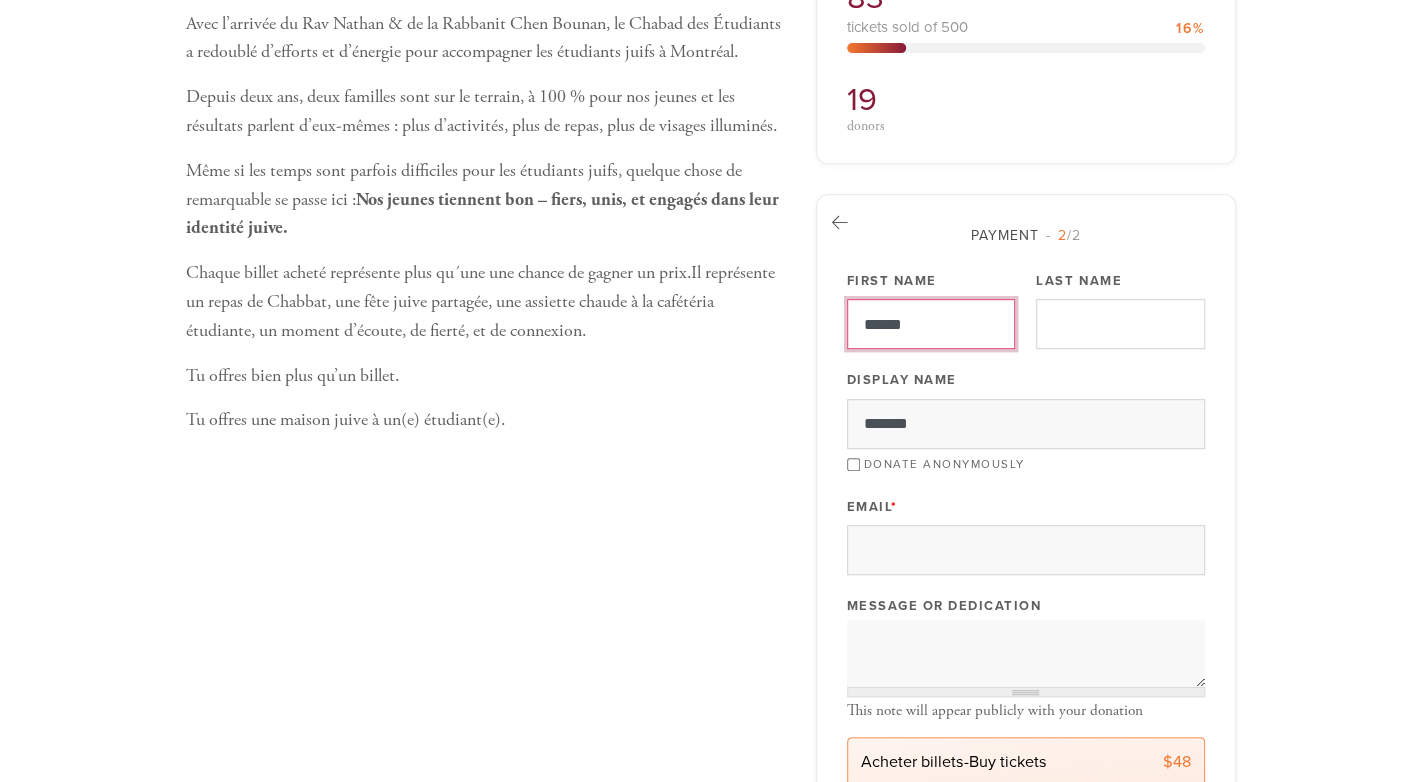 type on "******" 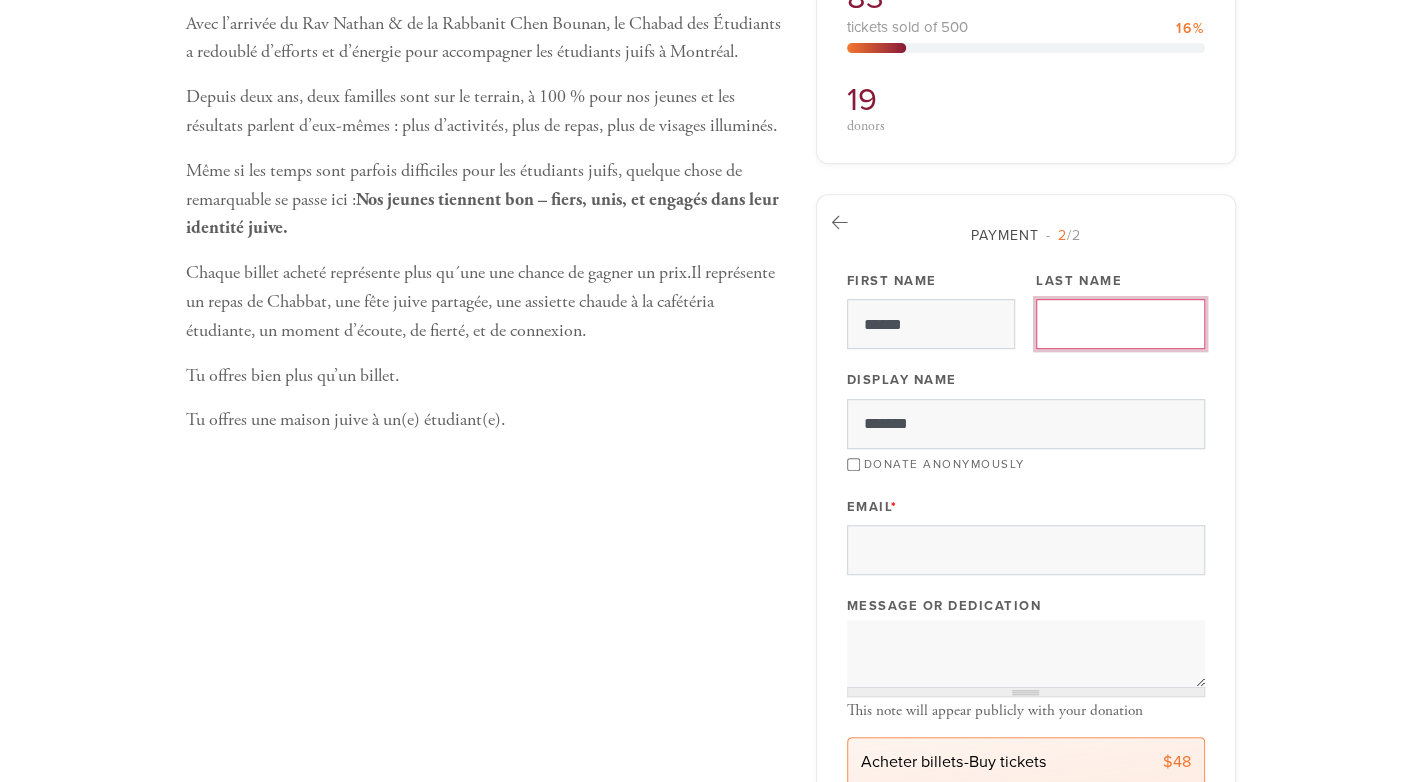 click on "Last Name" at bounding box center (1120, 324) 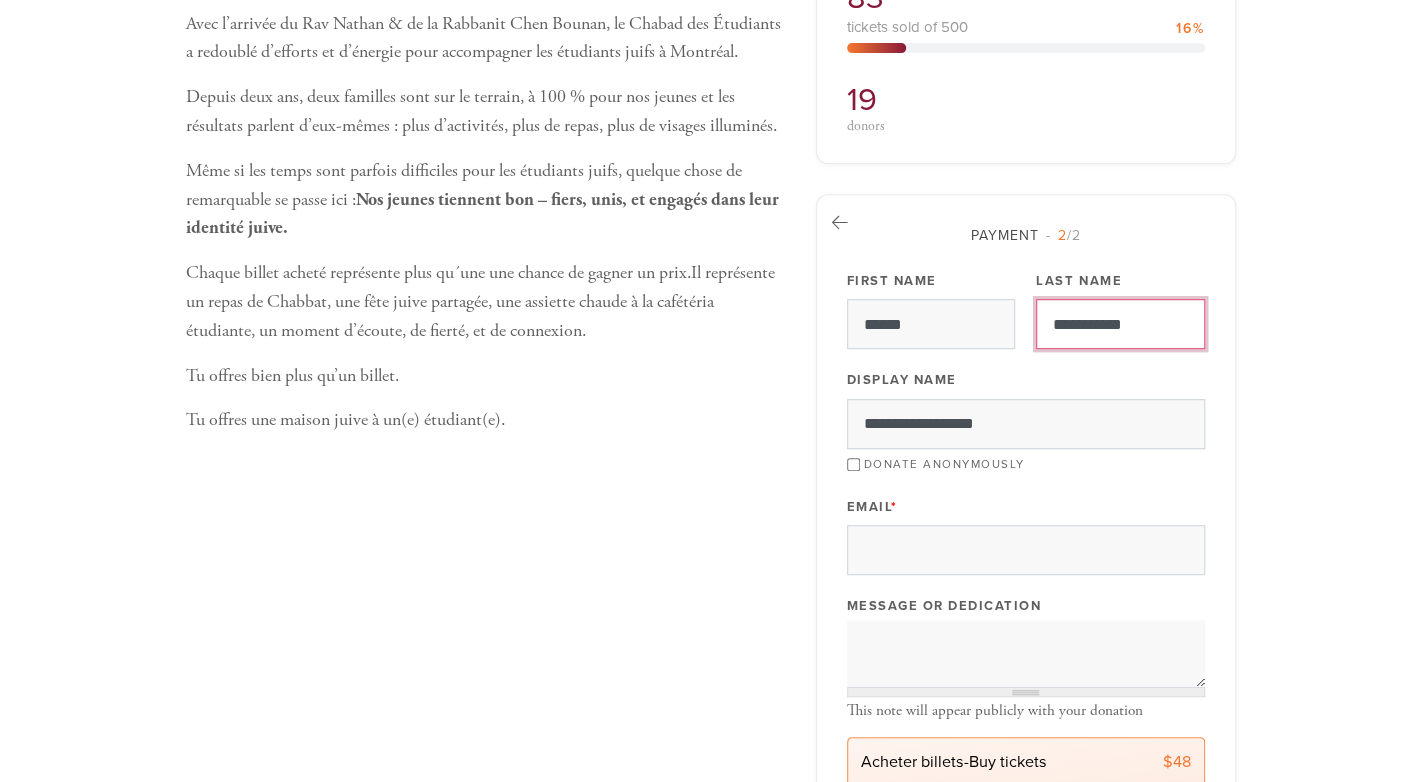 type on "**********" 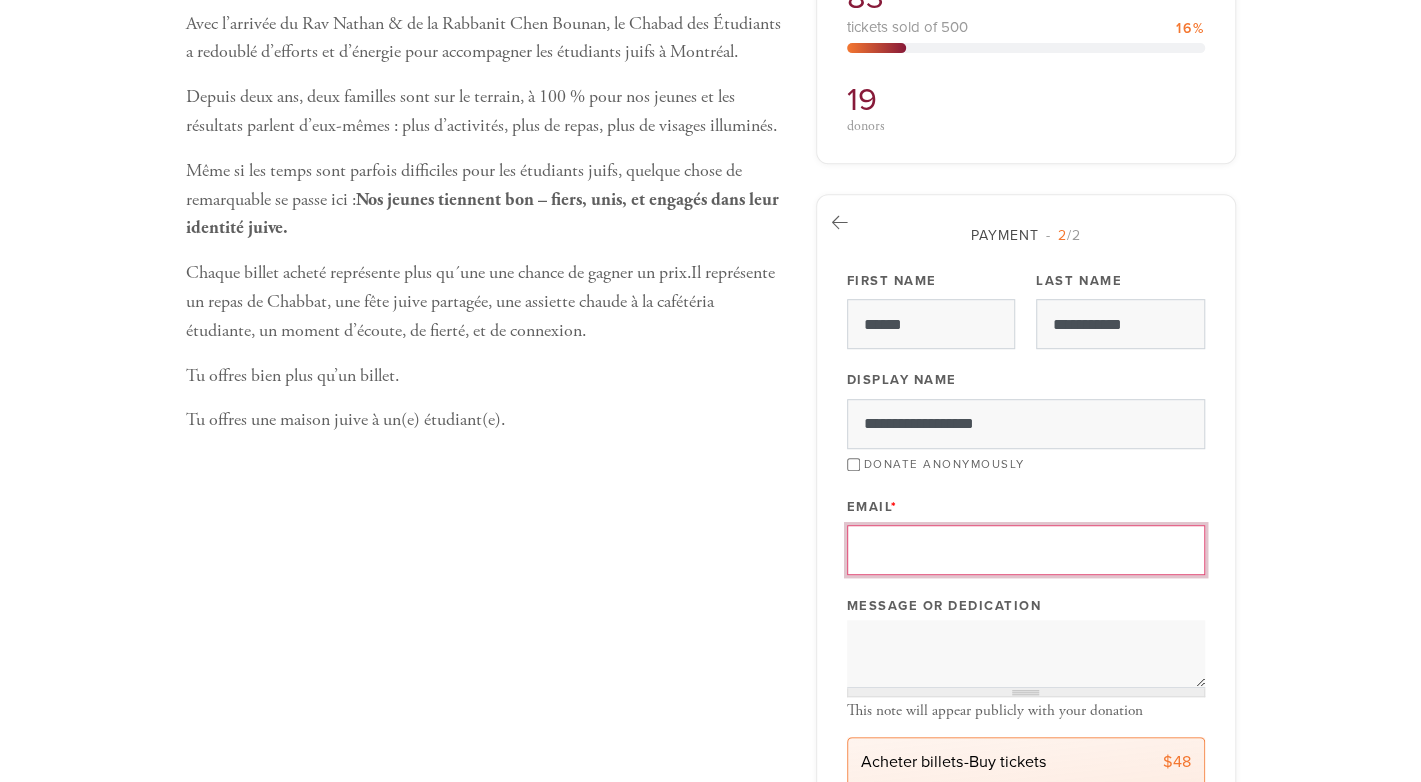 click on "Email  *" at bounding box center [1026, 550] 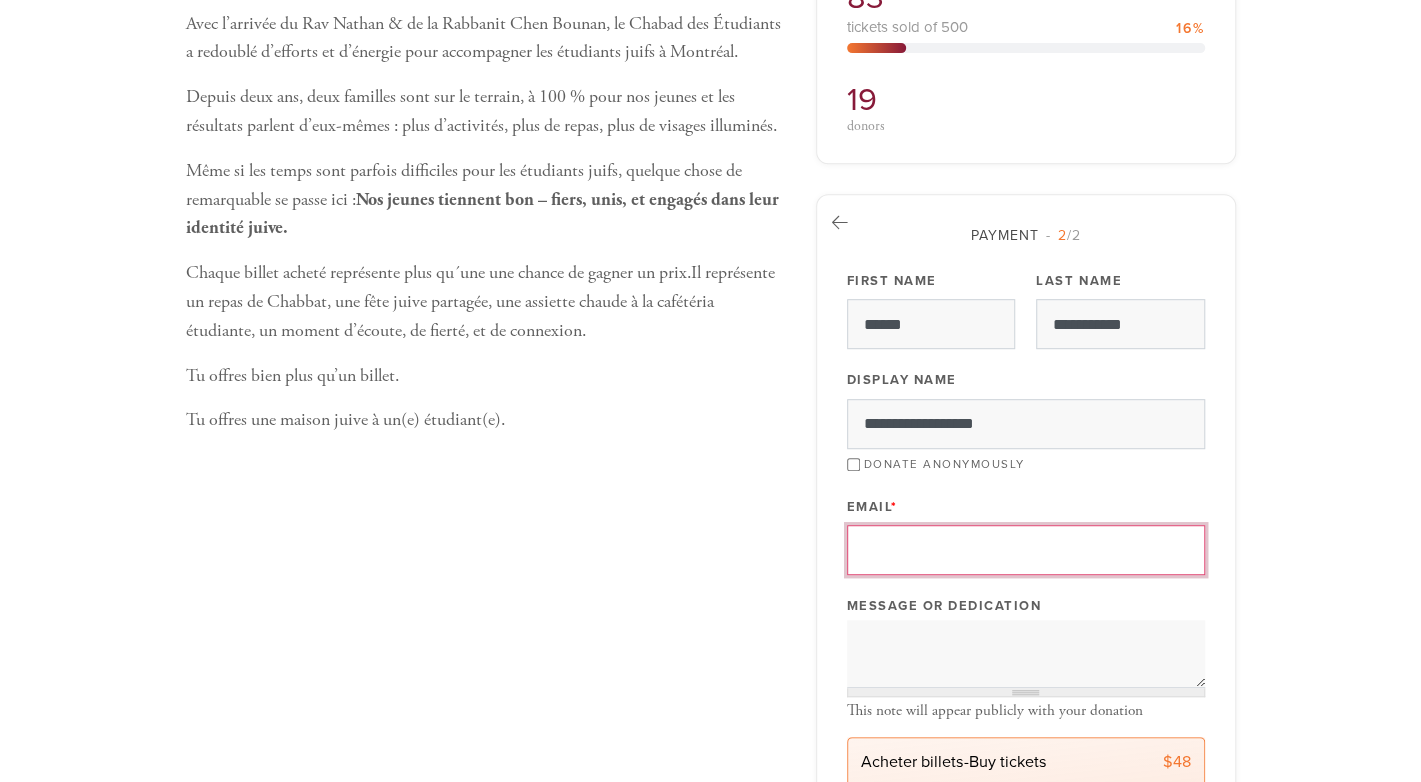 type on "**********" 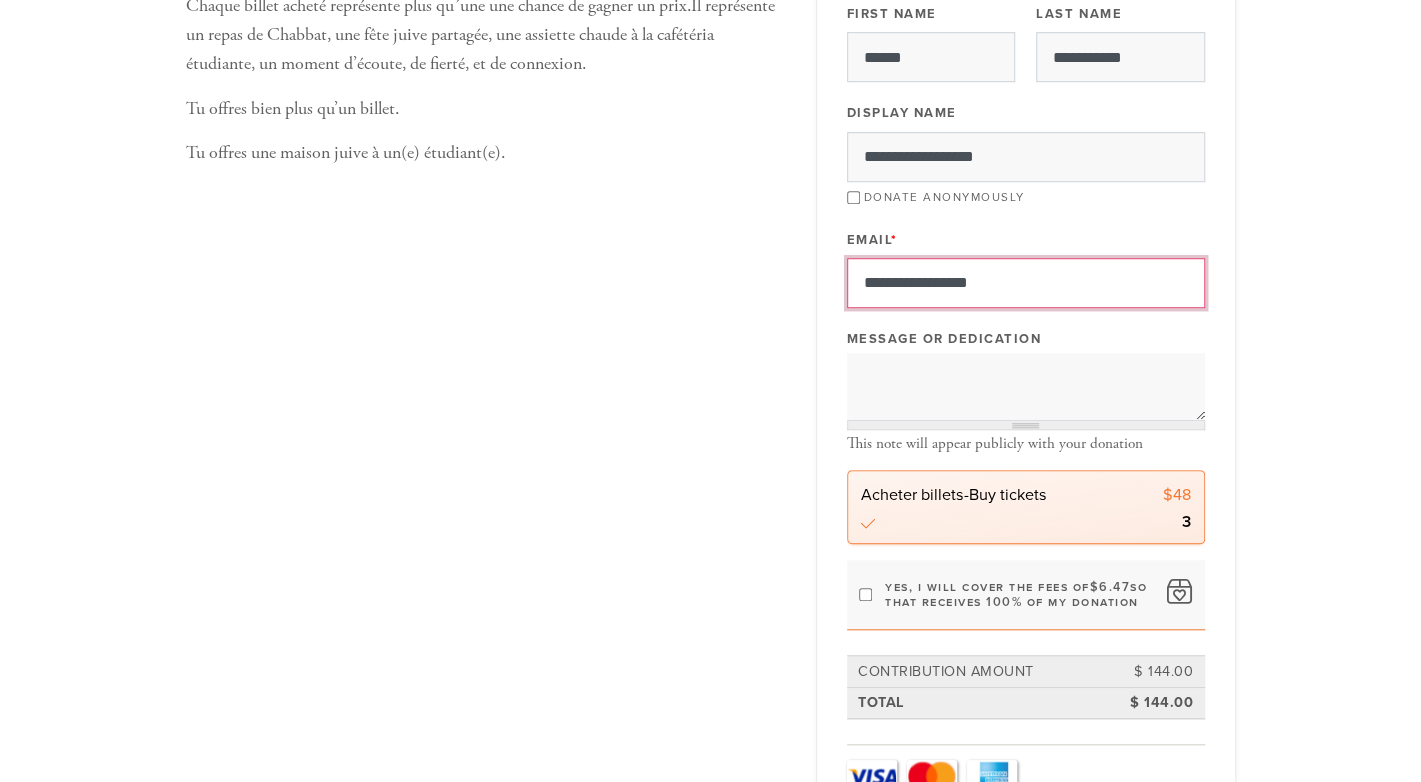 scroll, scrollTop: 922, scrollLeft: 0, axis: vertical 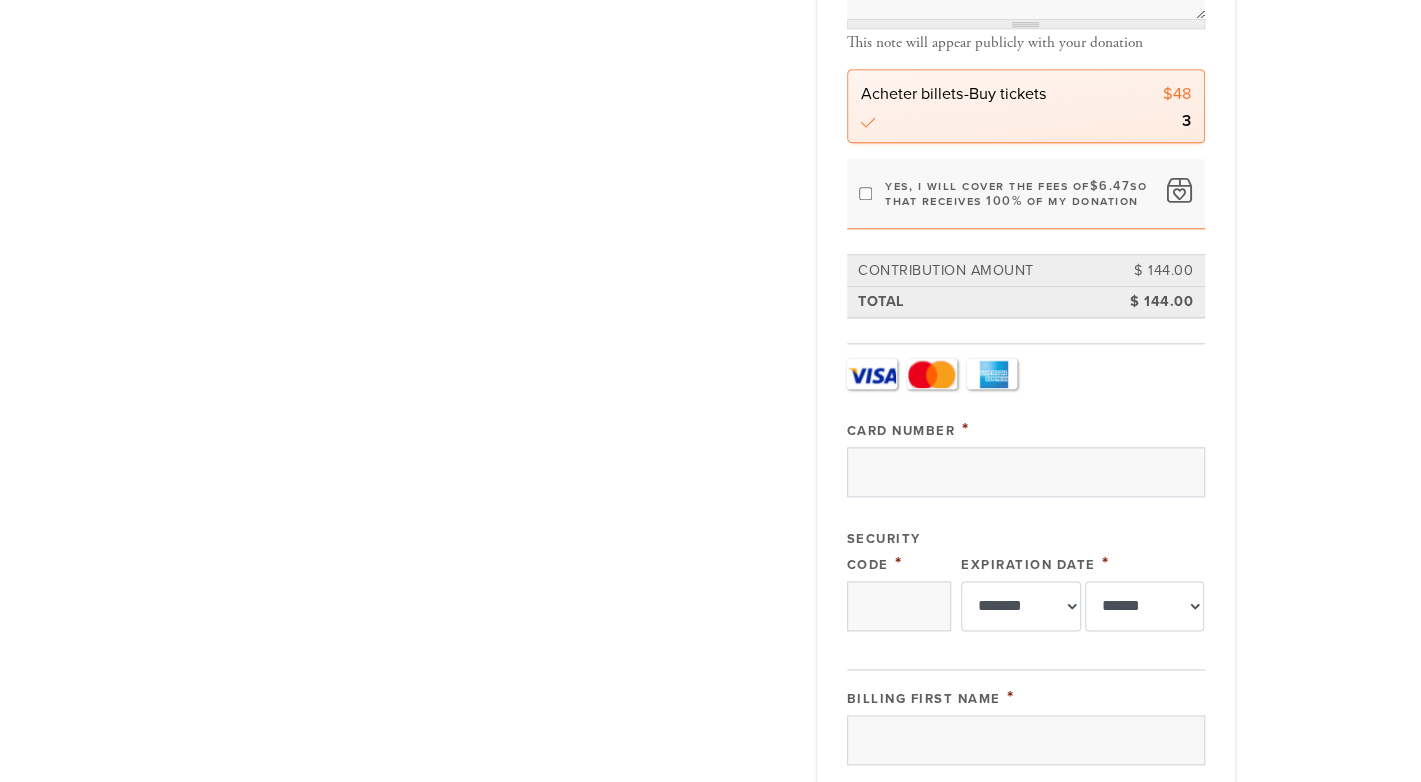 click on "Visa" at bounding box center [872, 374] 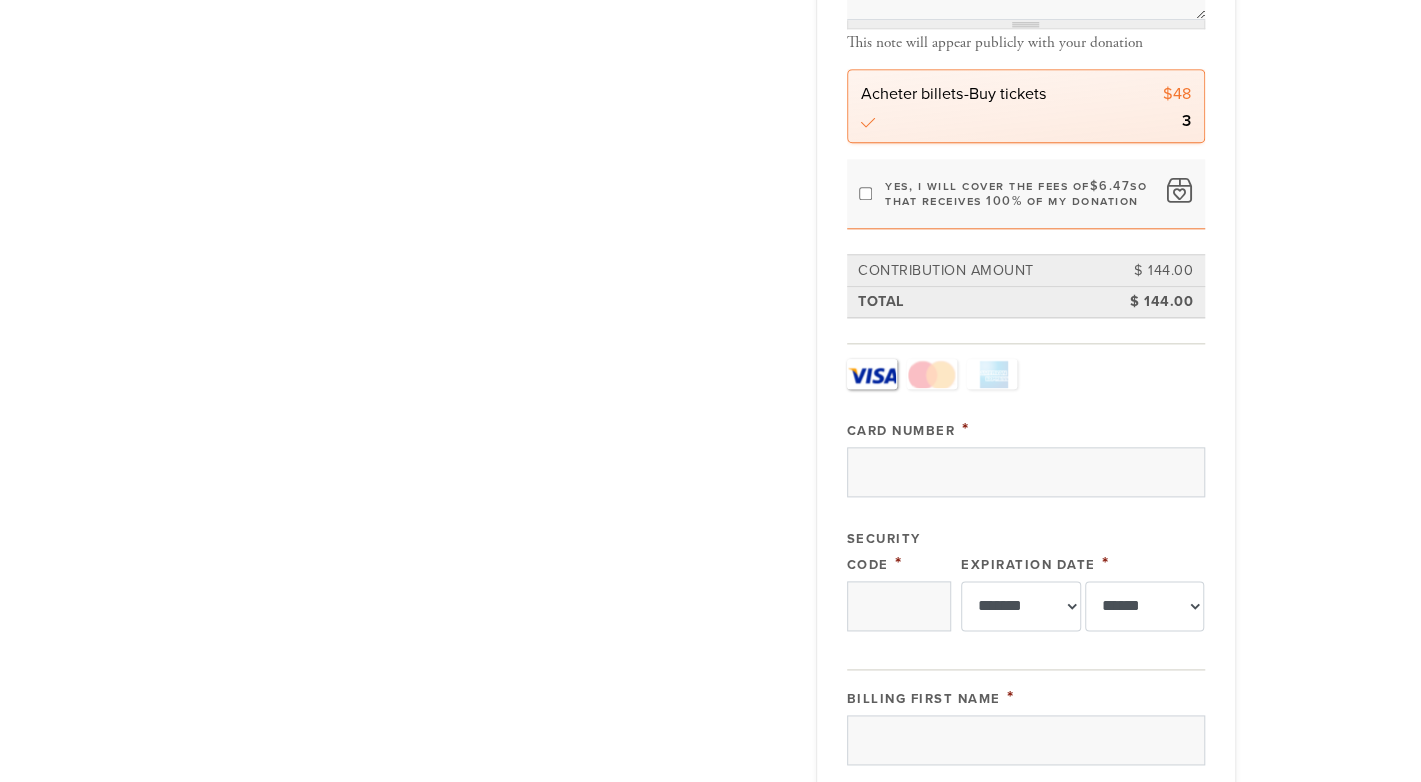 click on "Visa" at bounding box center [872, 374] 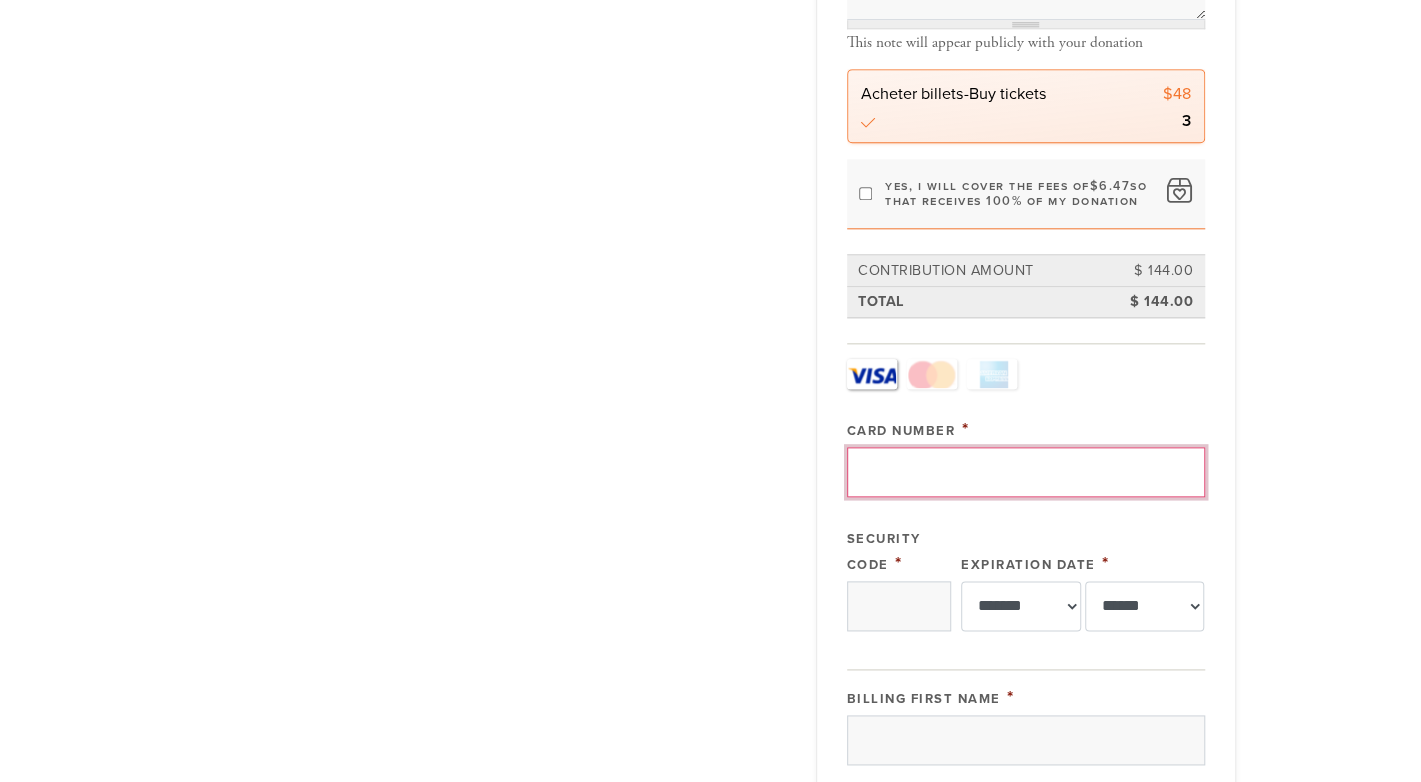 click on "Card Number" at bounding box center [1026, 472] 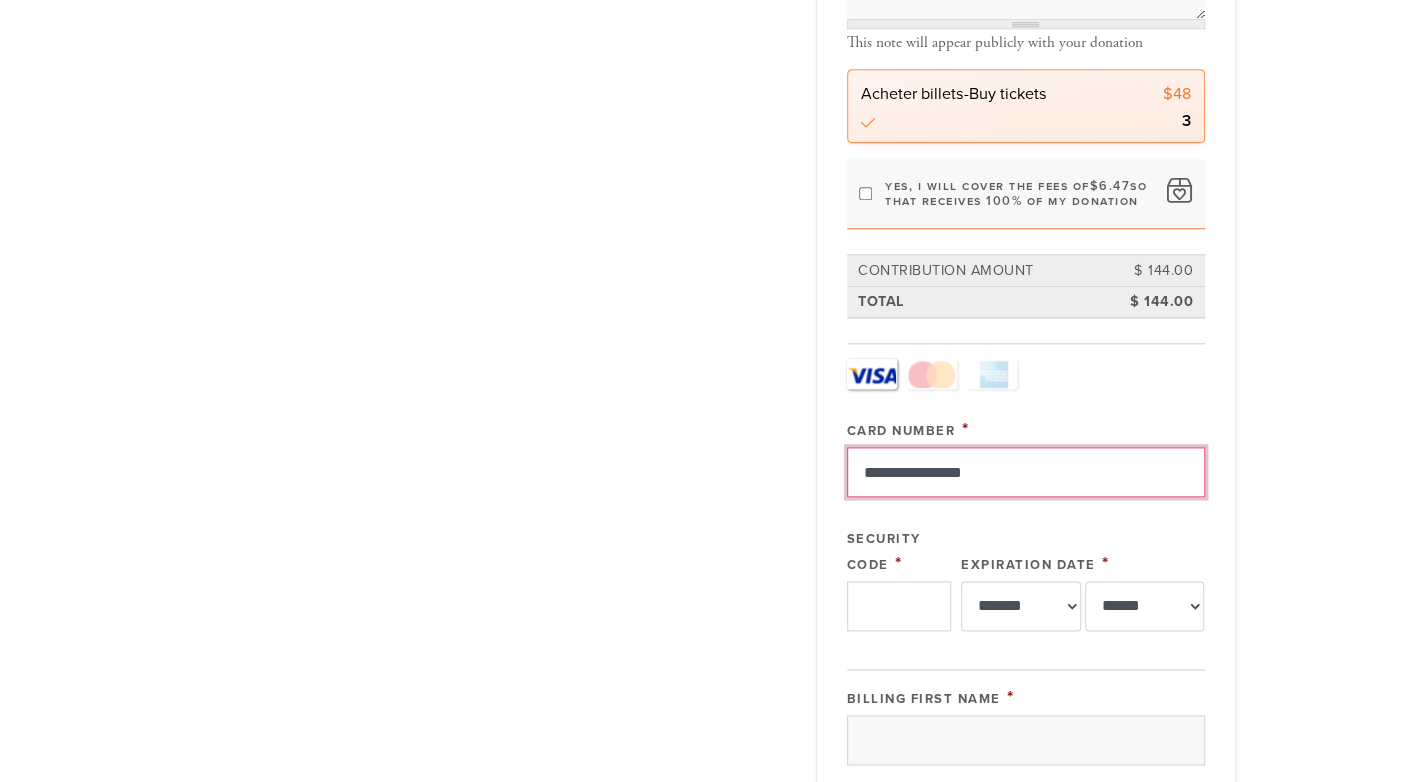 type on "**********" 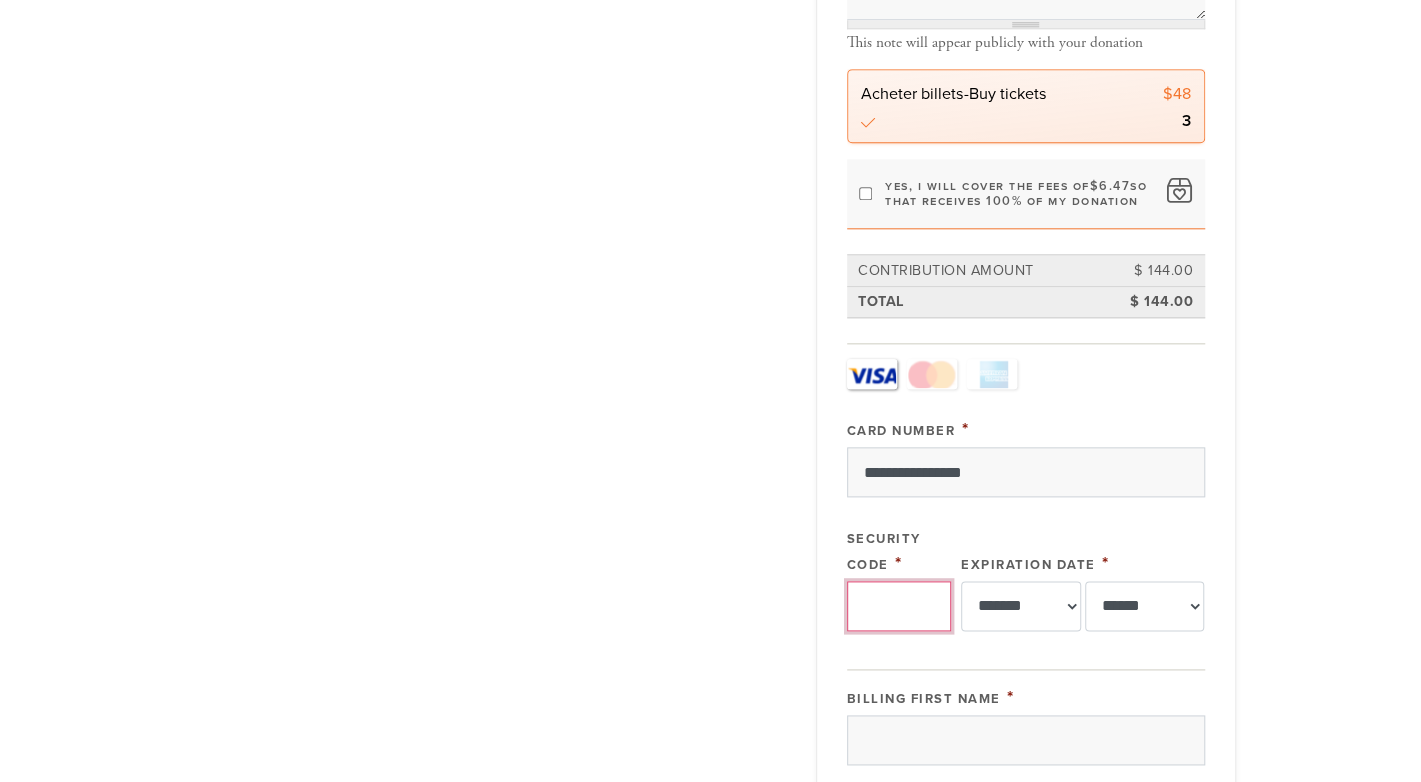 click on "Security Code" at bounding box center (899, 606) 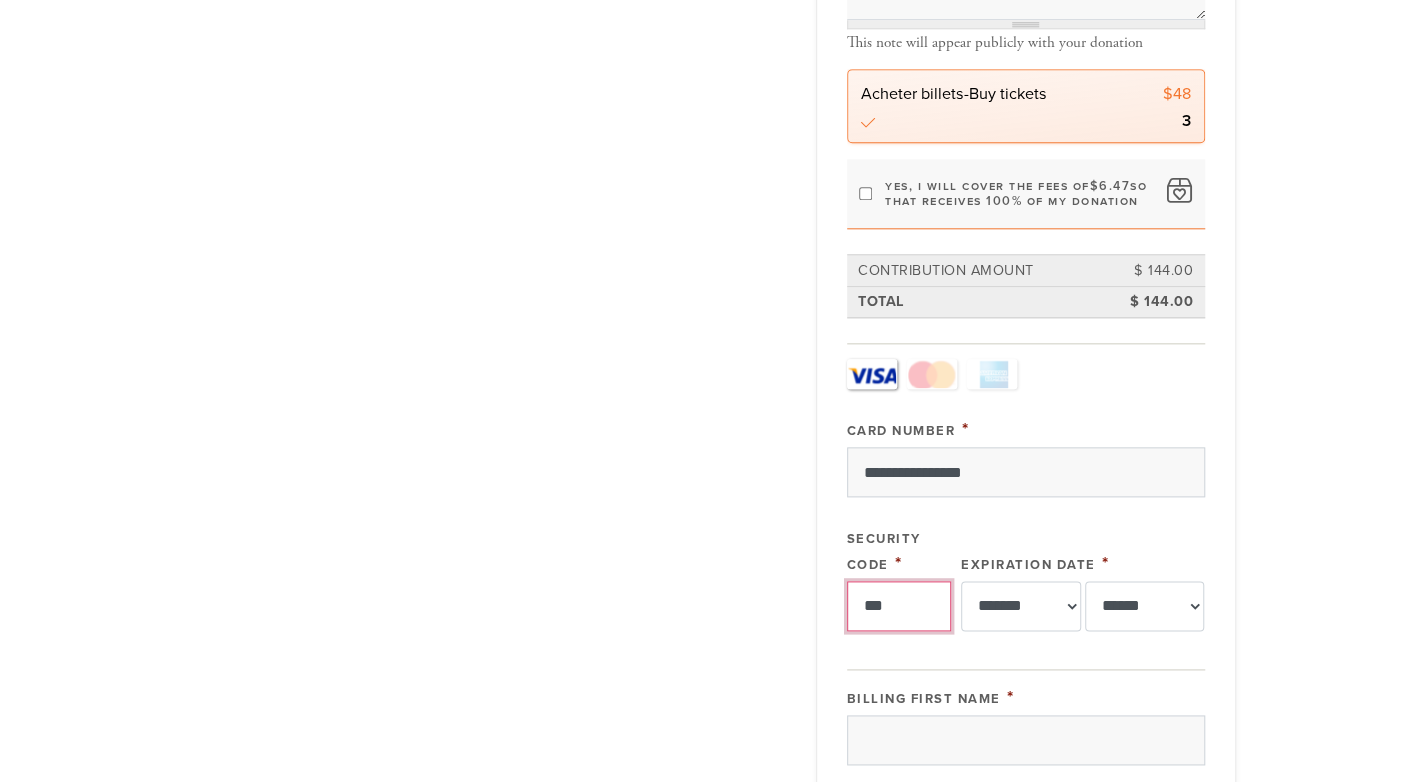 type on "***" 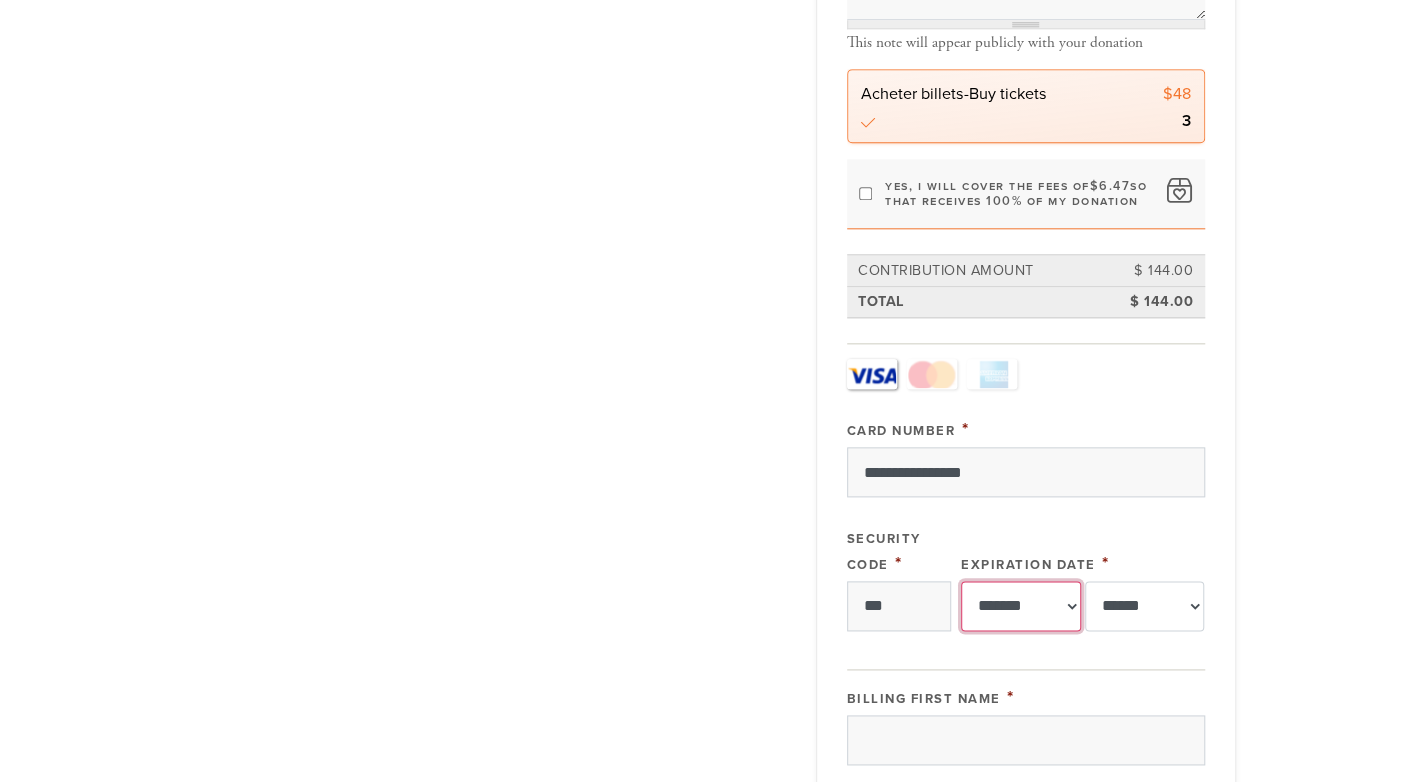 click on "*******
**
**
**
**
**
**
**
**
**
**
**
**" at bounding box center (1021, 606) 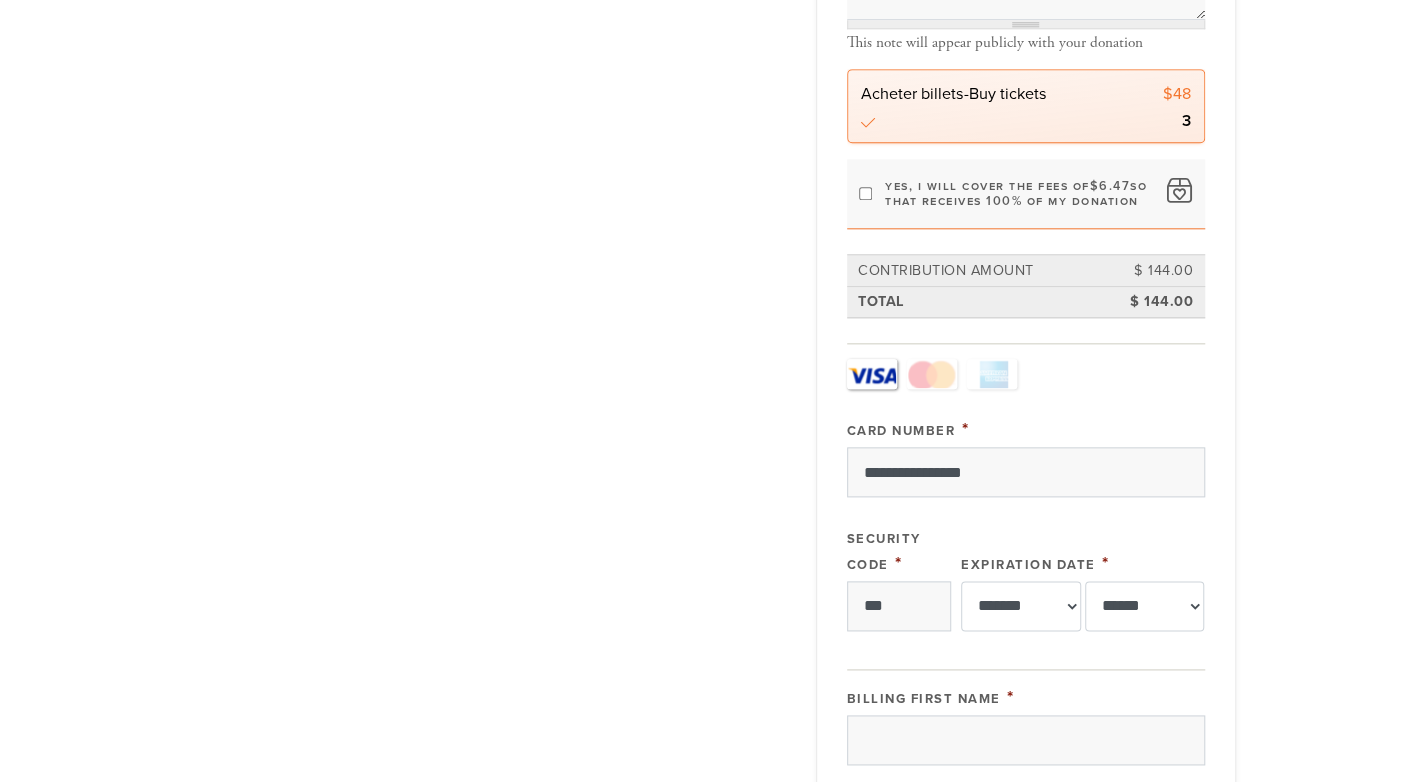 click on "Avec l’arrivée du Rav Nathan & de la Rabbanit Chen Bounan, le Chabad des Étudiants a redoublé d’efforts et d’énergie pour accompagner les étudiants juifs à Montréal. Depuis deux ans, deux familles sont sur le terrain, à 100 % pour nos jeunes et les résultats parlent d’eux-mêmes : plus d’activités, plus de repas, plus de visages illuminés. Même si les temps sont parfois difficiles pour les étudiants juifs, quelque chose de remarquable se passe ici : Nos jeunes tiennent bon – fiers, unis, et engagés dans leur identité juive. Chaque billet acheté représente plus qu´une une chance de gagner un prix.Il représente un repas de Chabbat, une fête juive partagée, une assiette chaude à la cafétéria étudiante, un moment d’écoute, de fierté, et de connexion. Tu offres bien plus qu’un billet. Tu offres une maison juive à un(e) étudiant(e)." at bounding box center (710, 656) 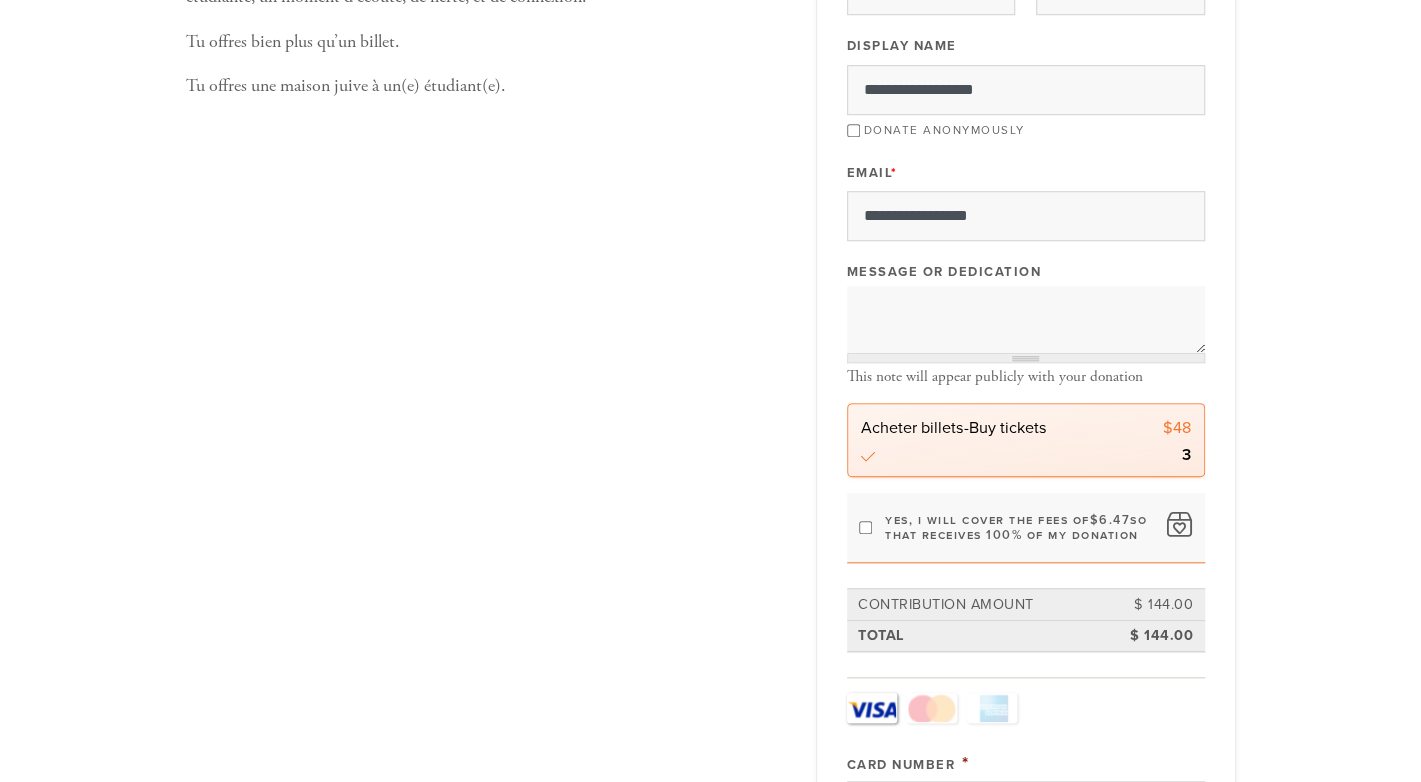 scroll, scrollTop: 762, scrollLeft: 0, axis: vertical 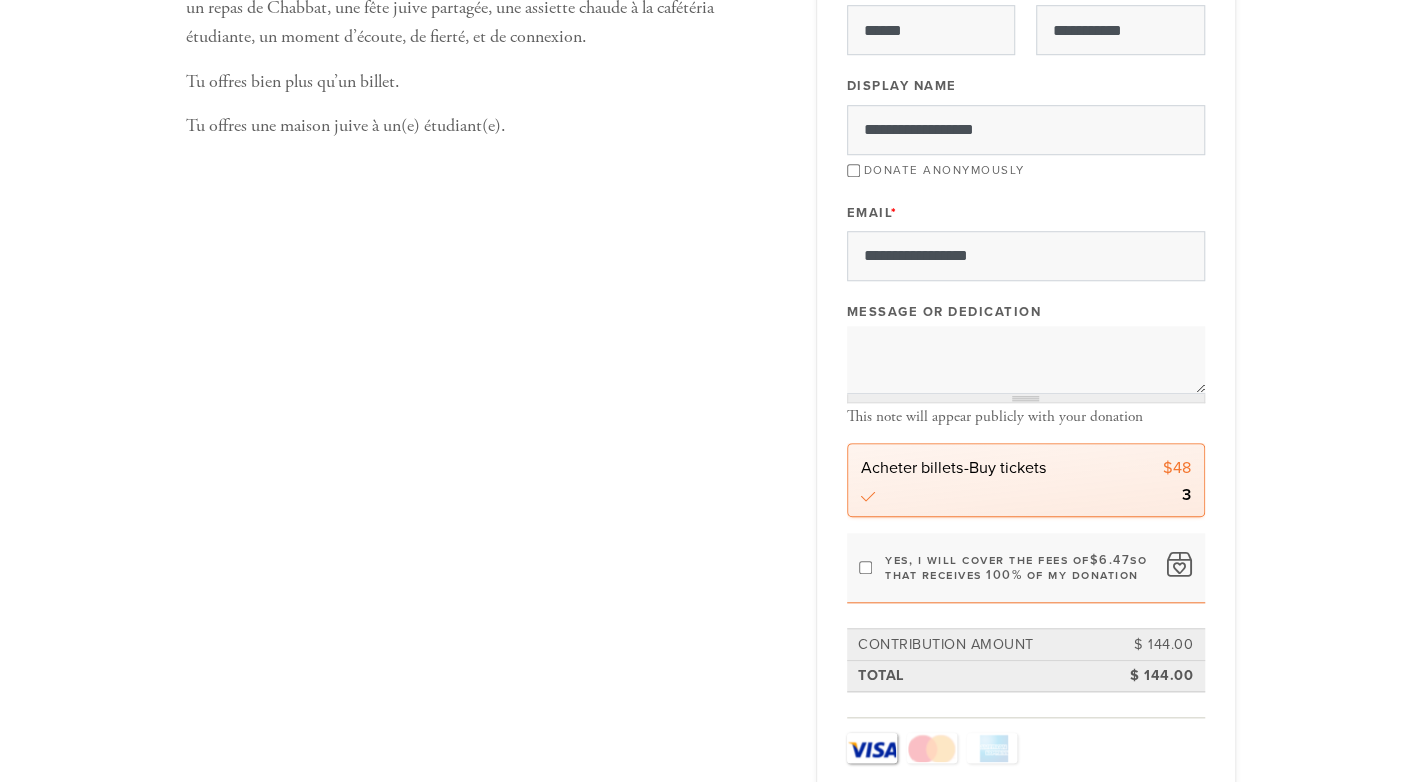 click on "Donate Anonymously" at bounding box center [1026, 168] 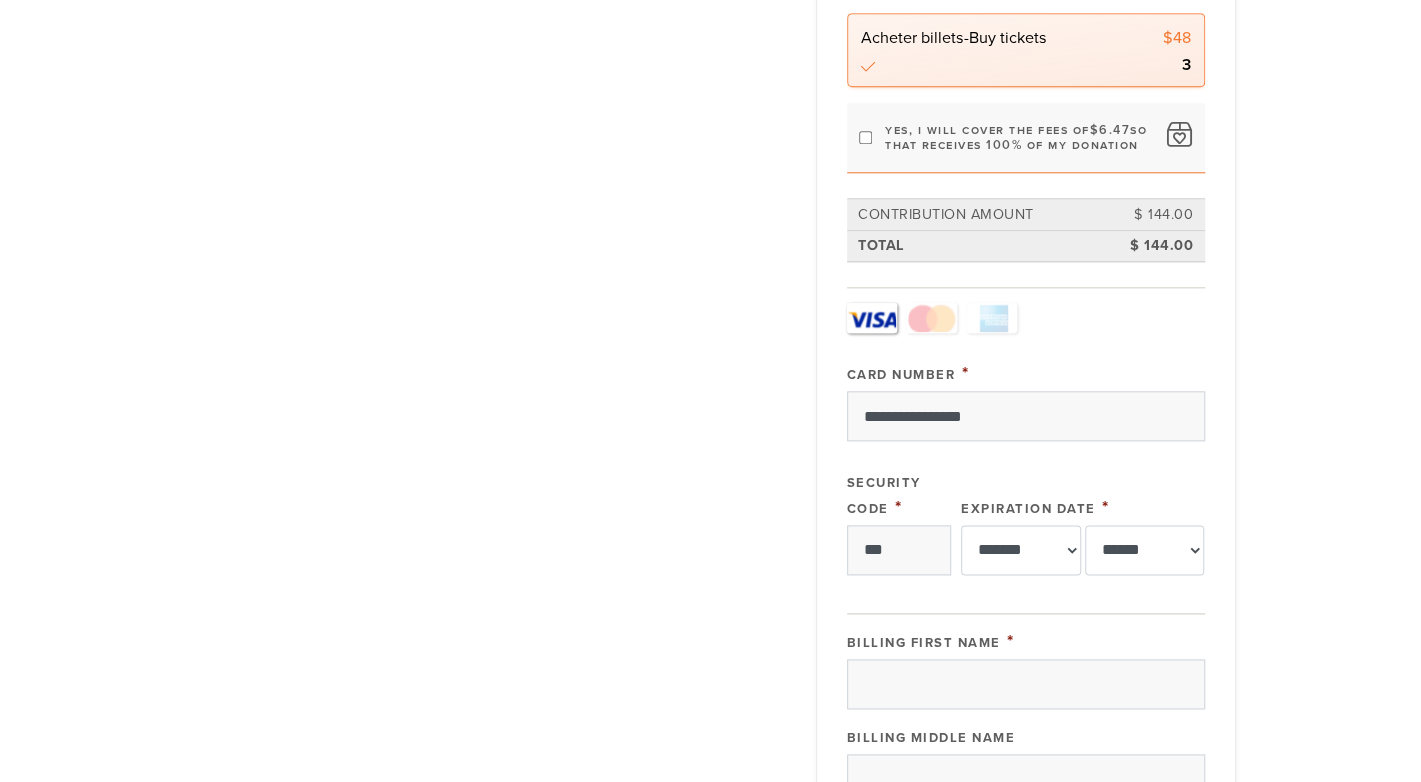 scroll, scrollTop: 1150, scrollLeft: 0, axis: vertical 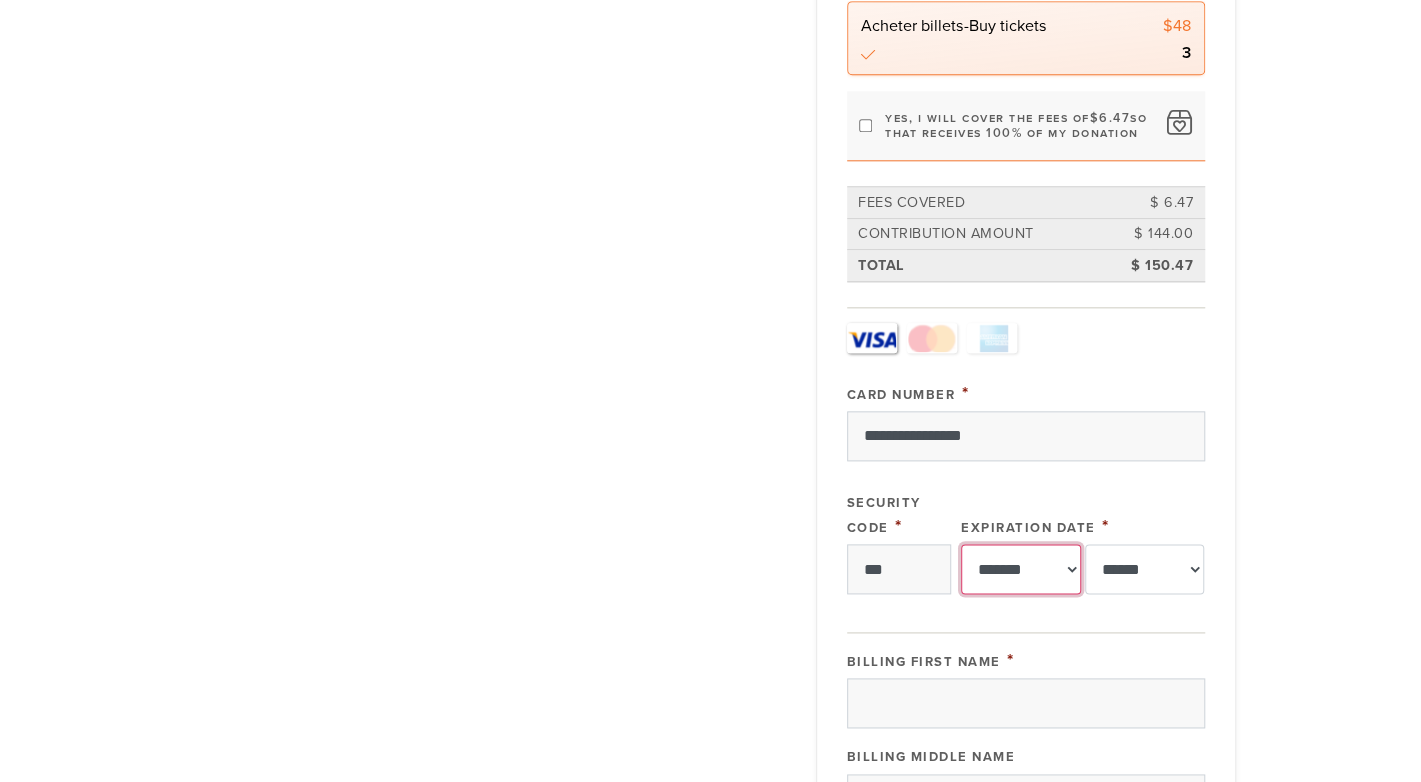 click on "*******
**
**
**
**
**
**
**
**
**
**
**
**" at bounding box center (1021, 569) 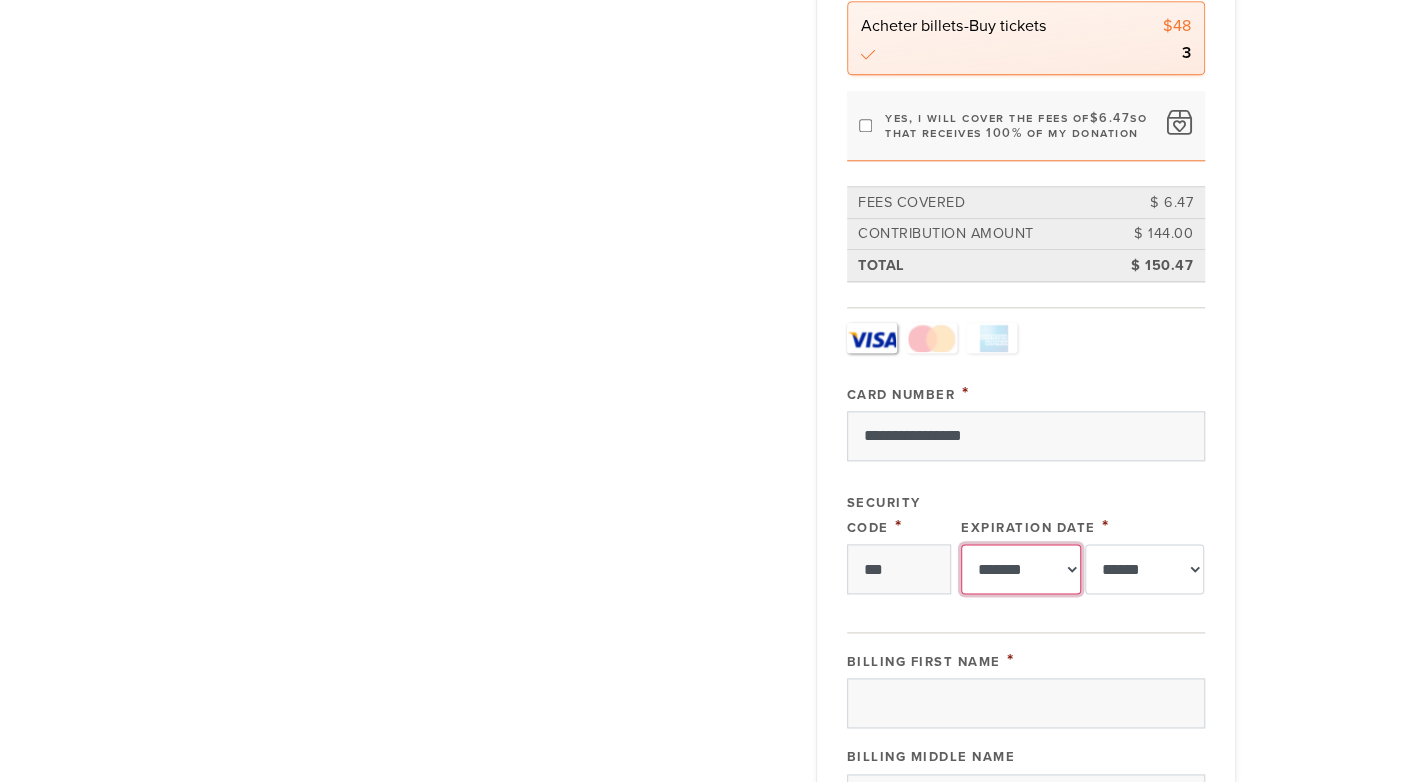 select on "**" 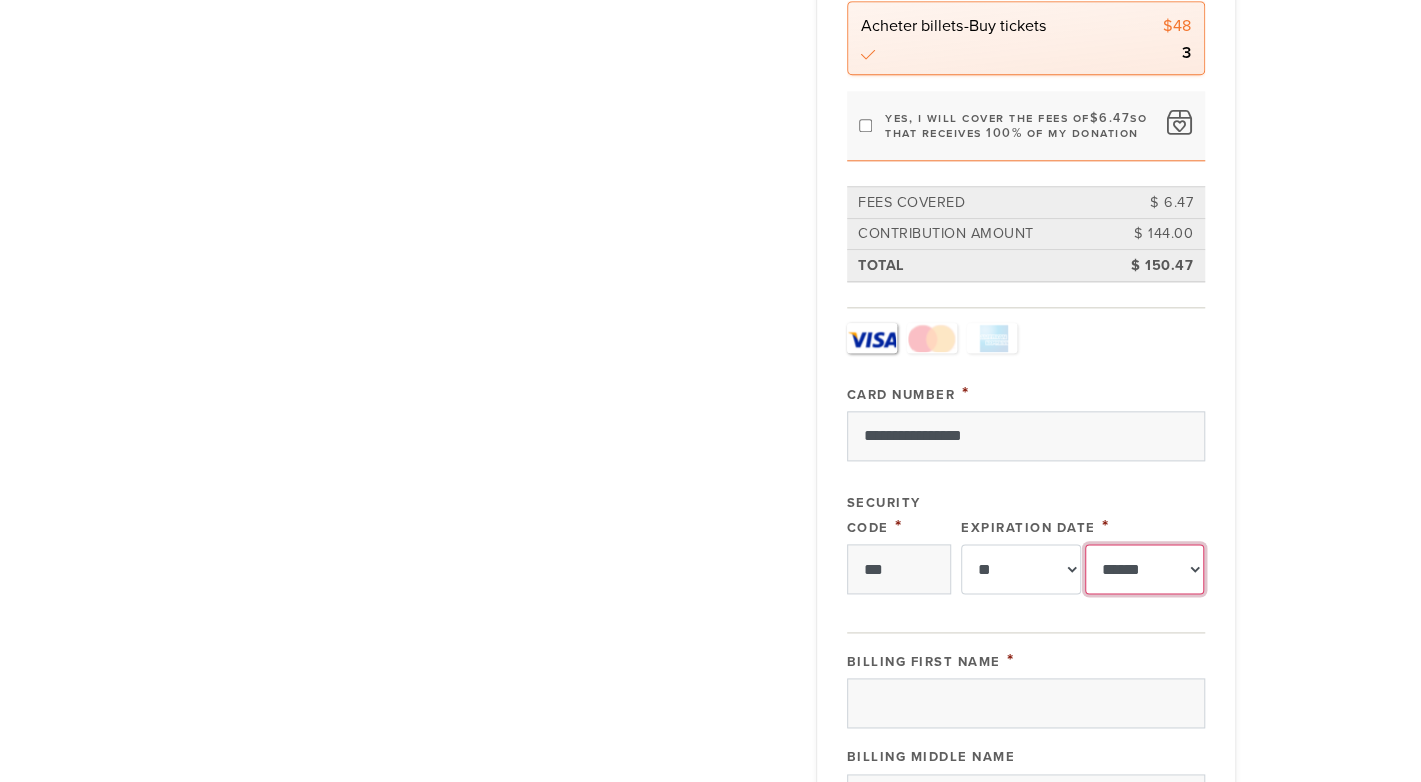 click on "******
****
****
****
****
****
****
****
****
****
****
****" at bounding box center (1145, 569) 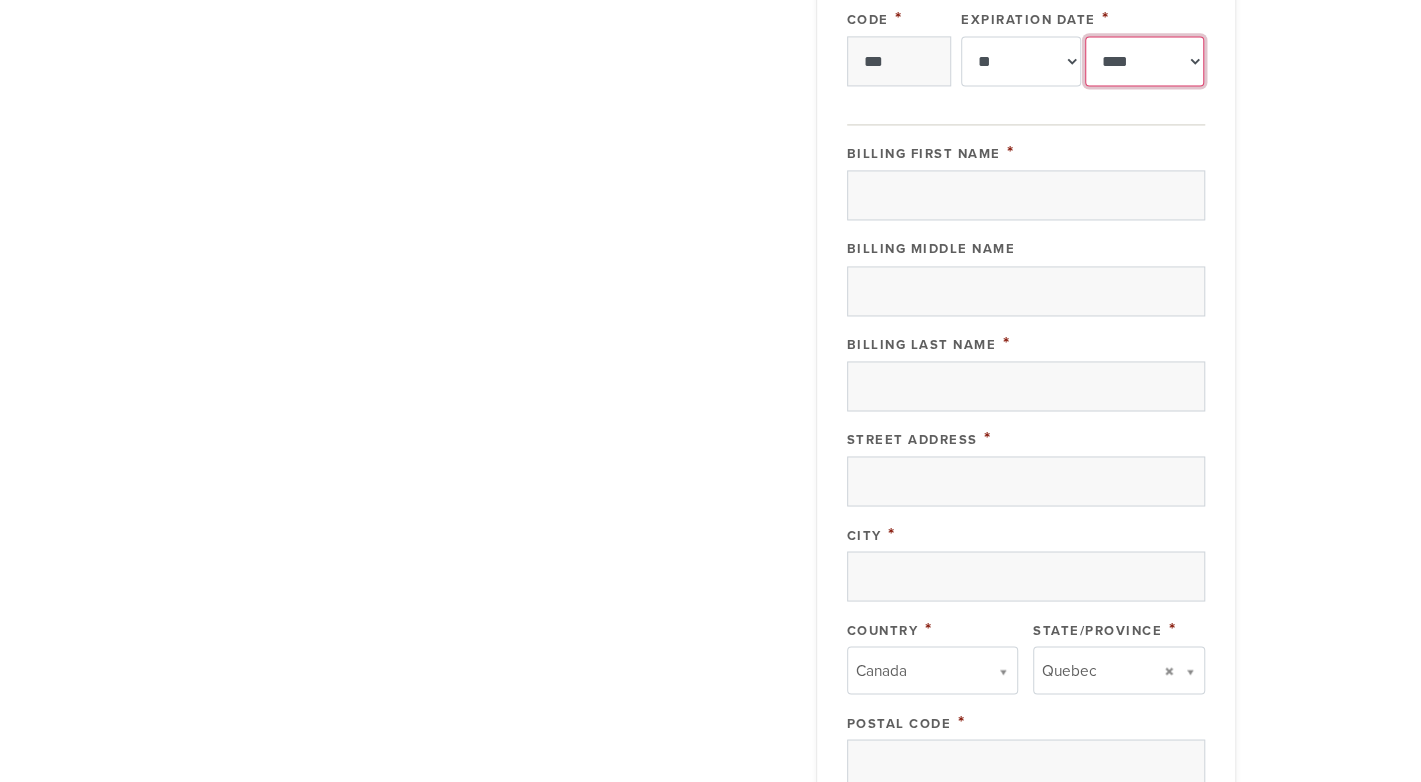 scroll, scrollTop: 1698, scrollLeft: 0, axis: vertical 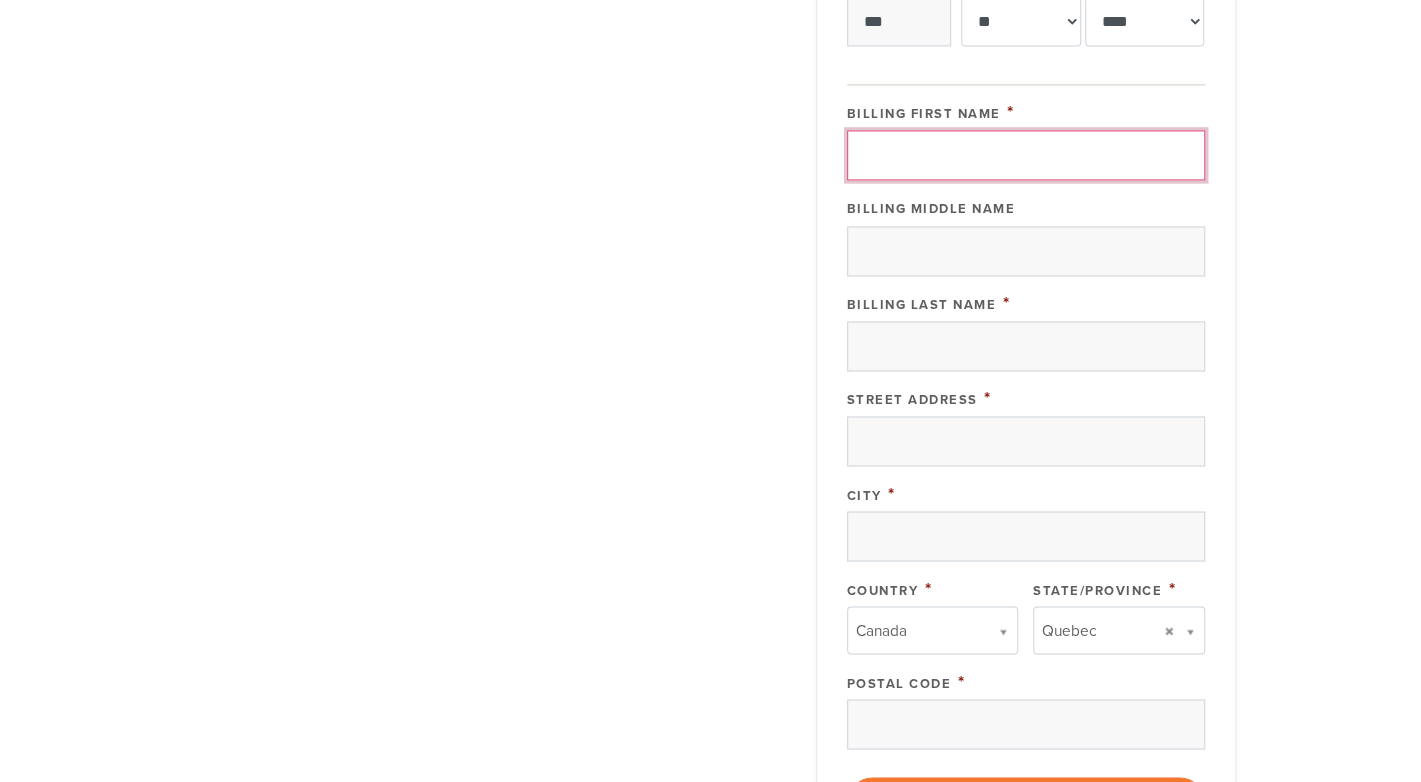 click on "Billing First Name" at bounding box center (1026, 155) 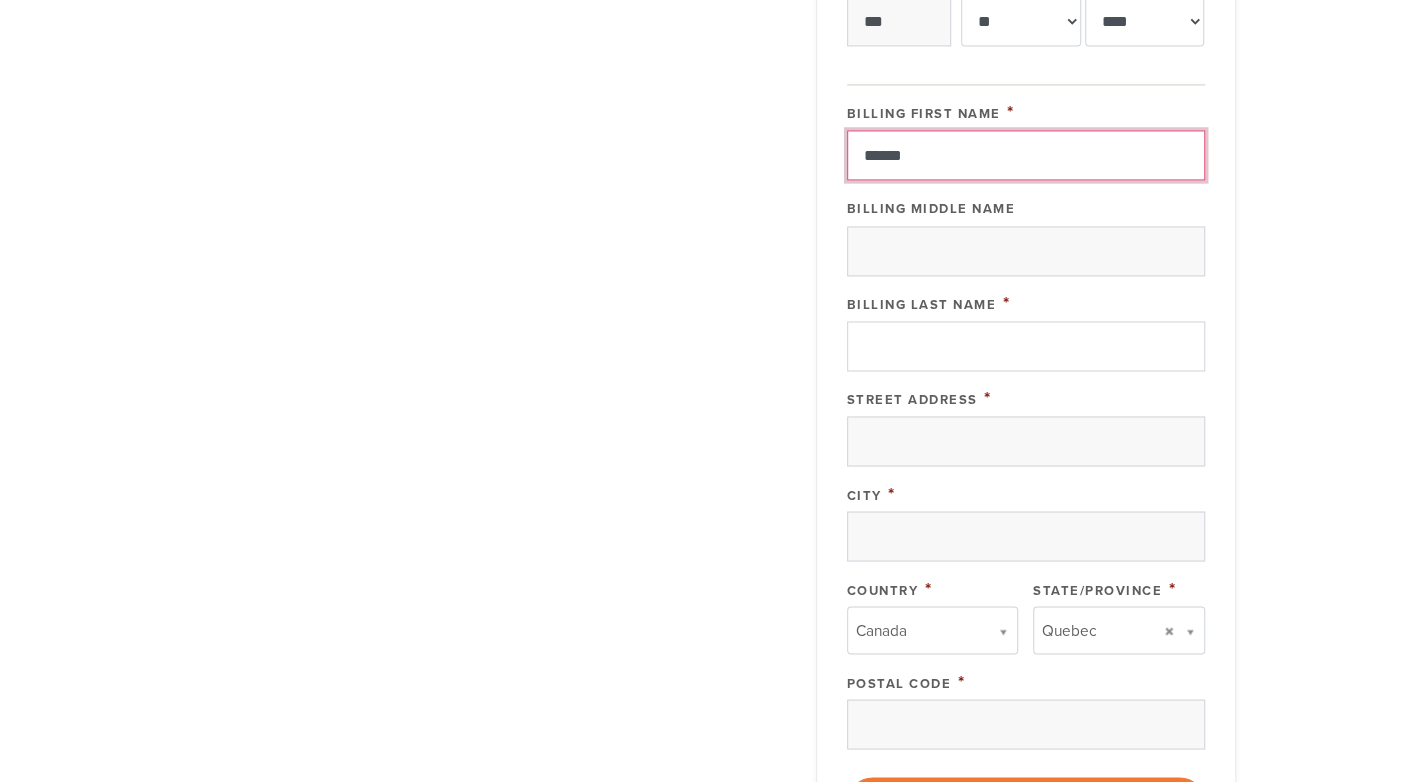 type on "******" 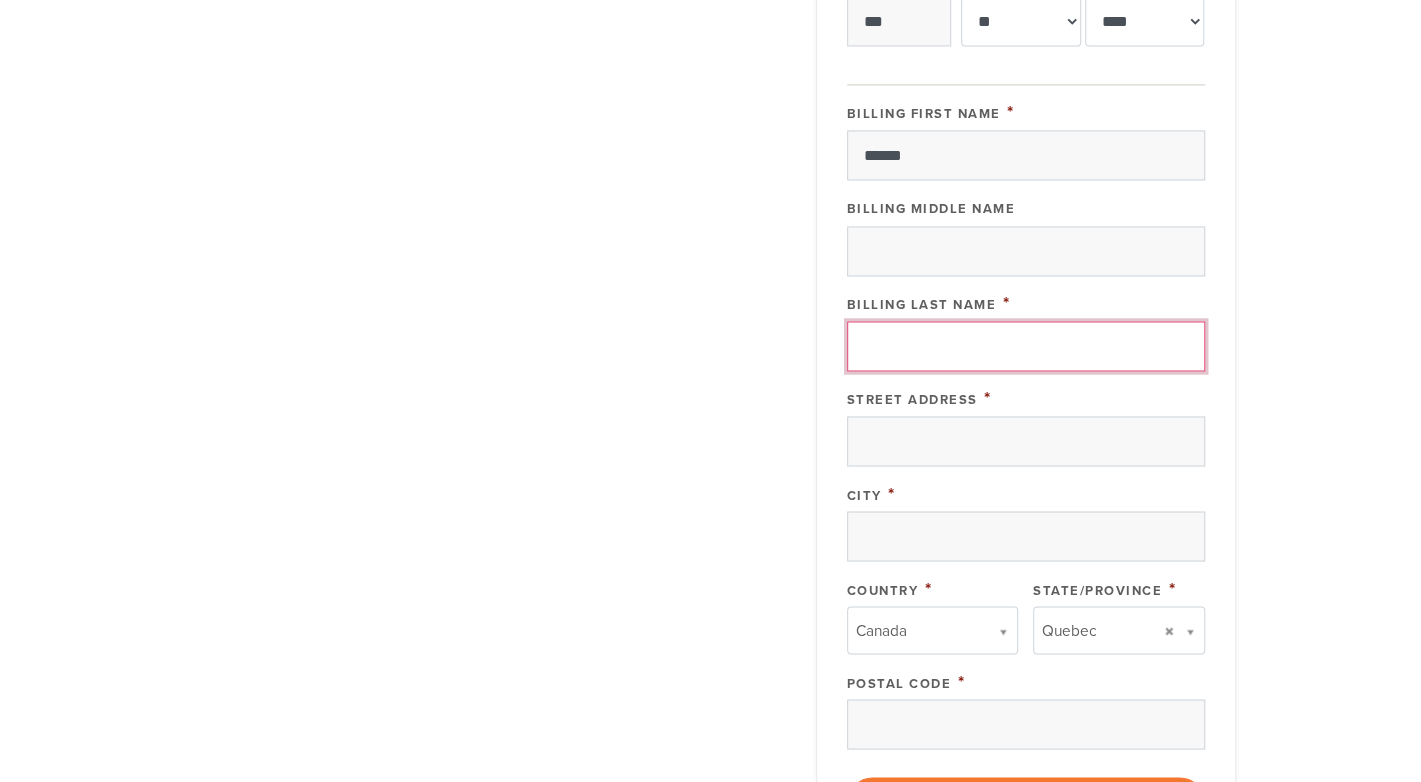 click on "Billing Last Name" at bounding box center (1026, 346) 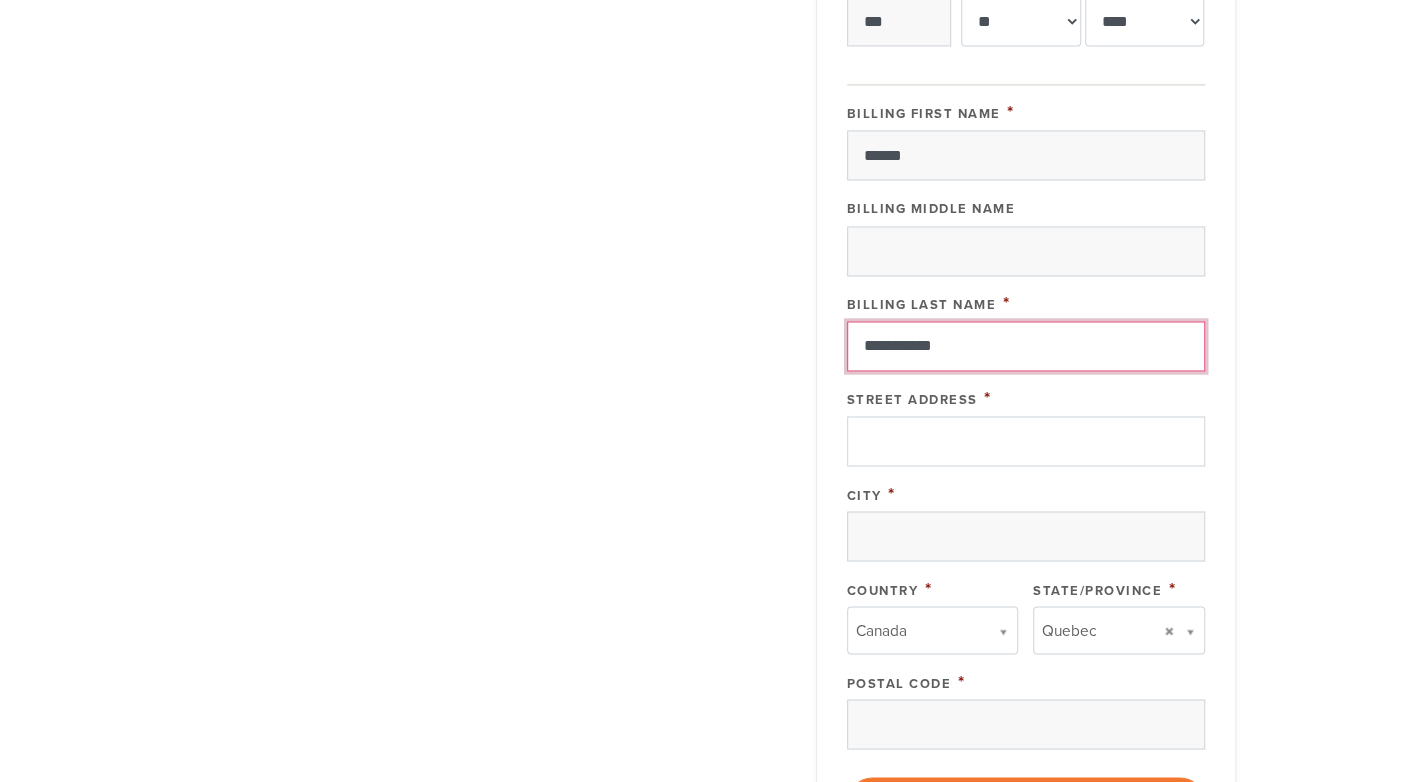 type on "**********" 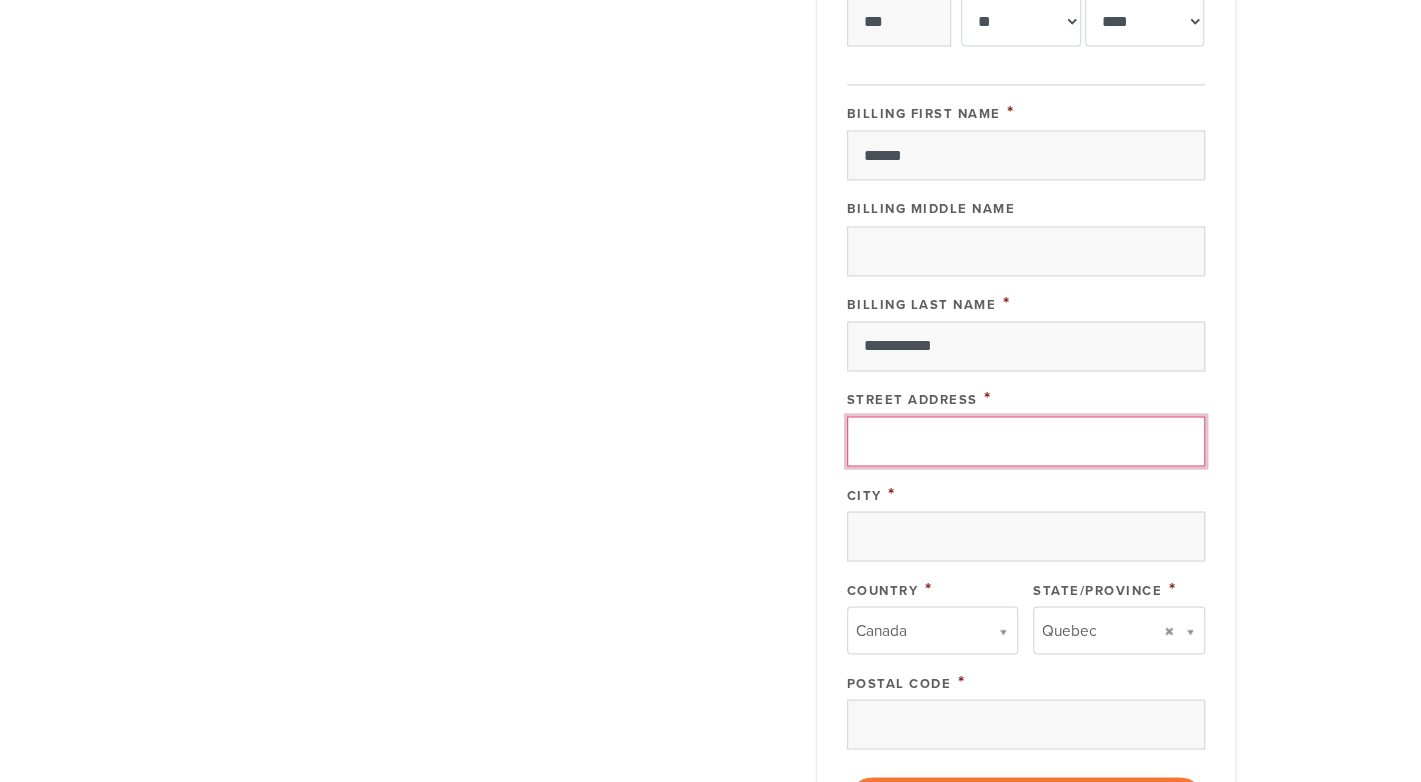 click on "Street Address" at bounding box center [1026, 441] 